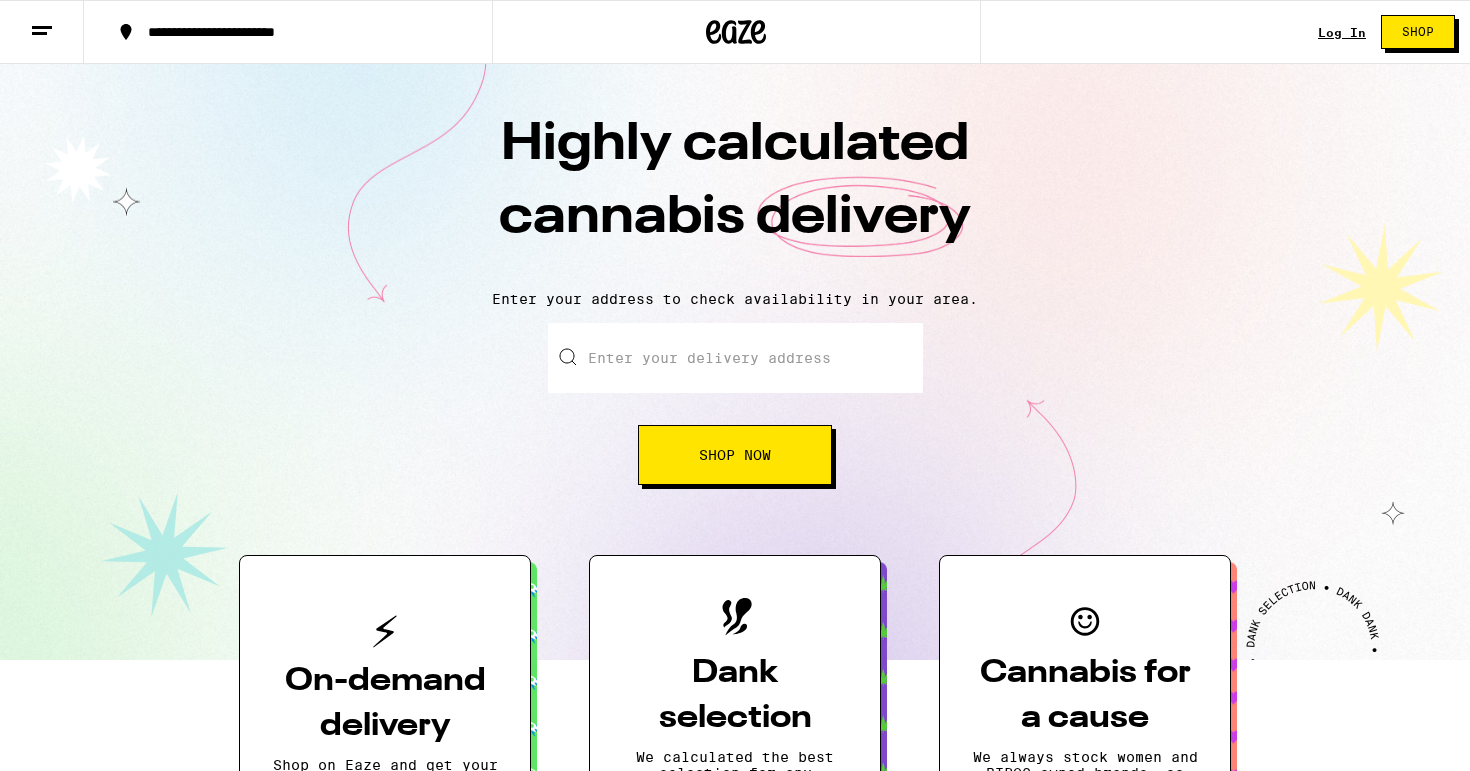 scroll, scrollTop: 0, scrollLeft: 0, axis: both 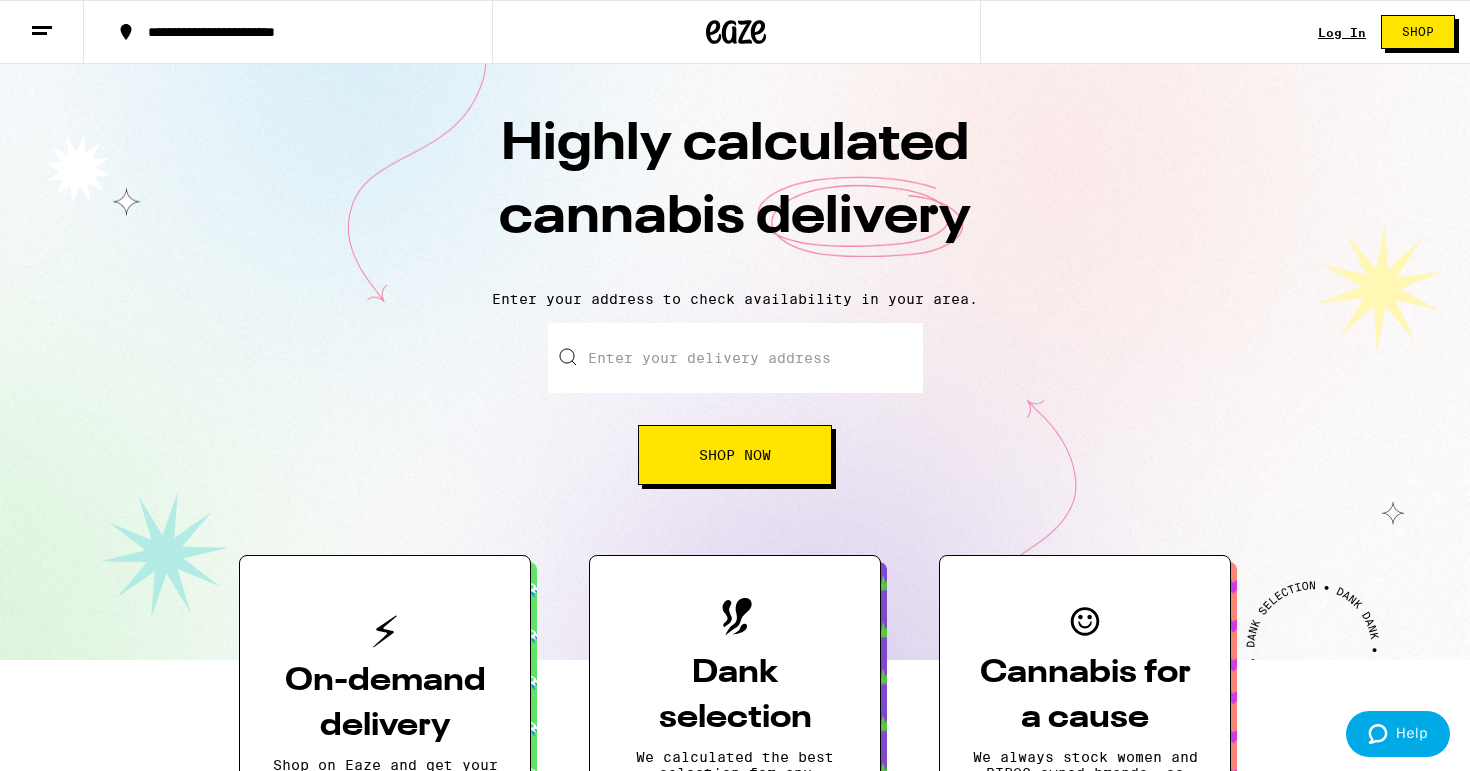 click on "**********" at bounding box center (735, 1652) 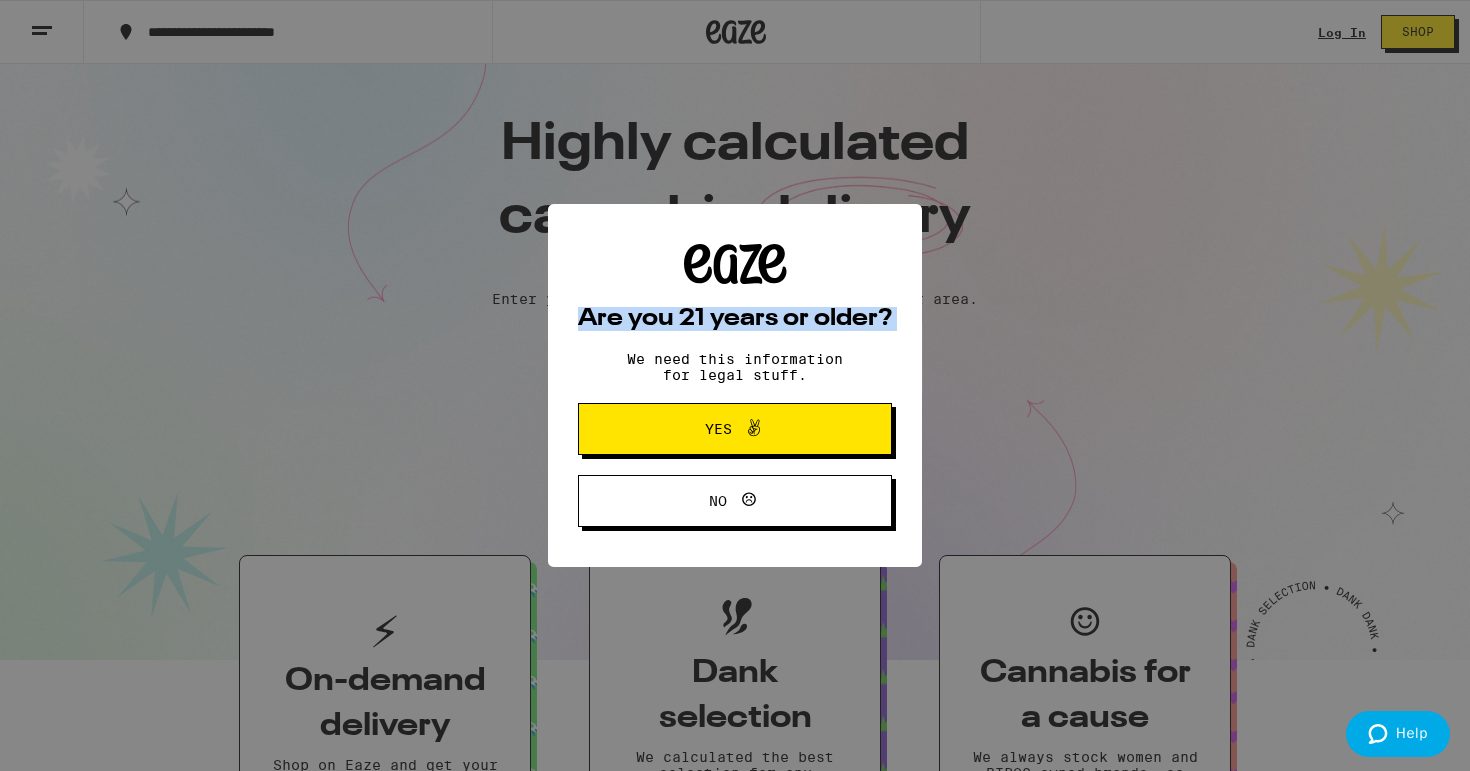 drag, startPoint x: 666, startPoint y: 17, endPoint x: 666, endPoint y: -11, distance: 28 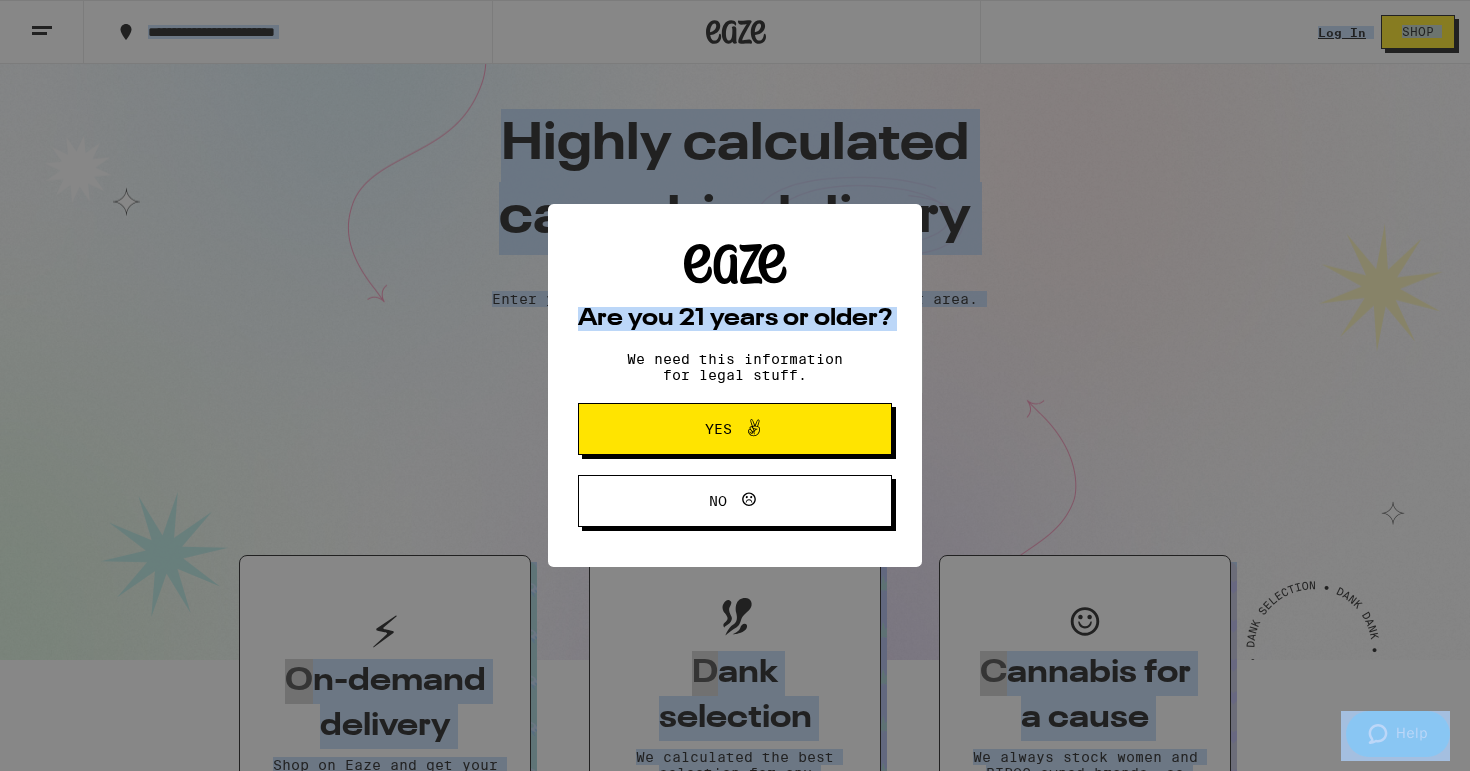 scroll, scrollTop: 0, scrollLeft: 0, axis: both 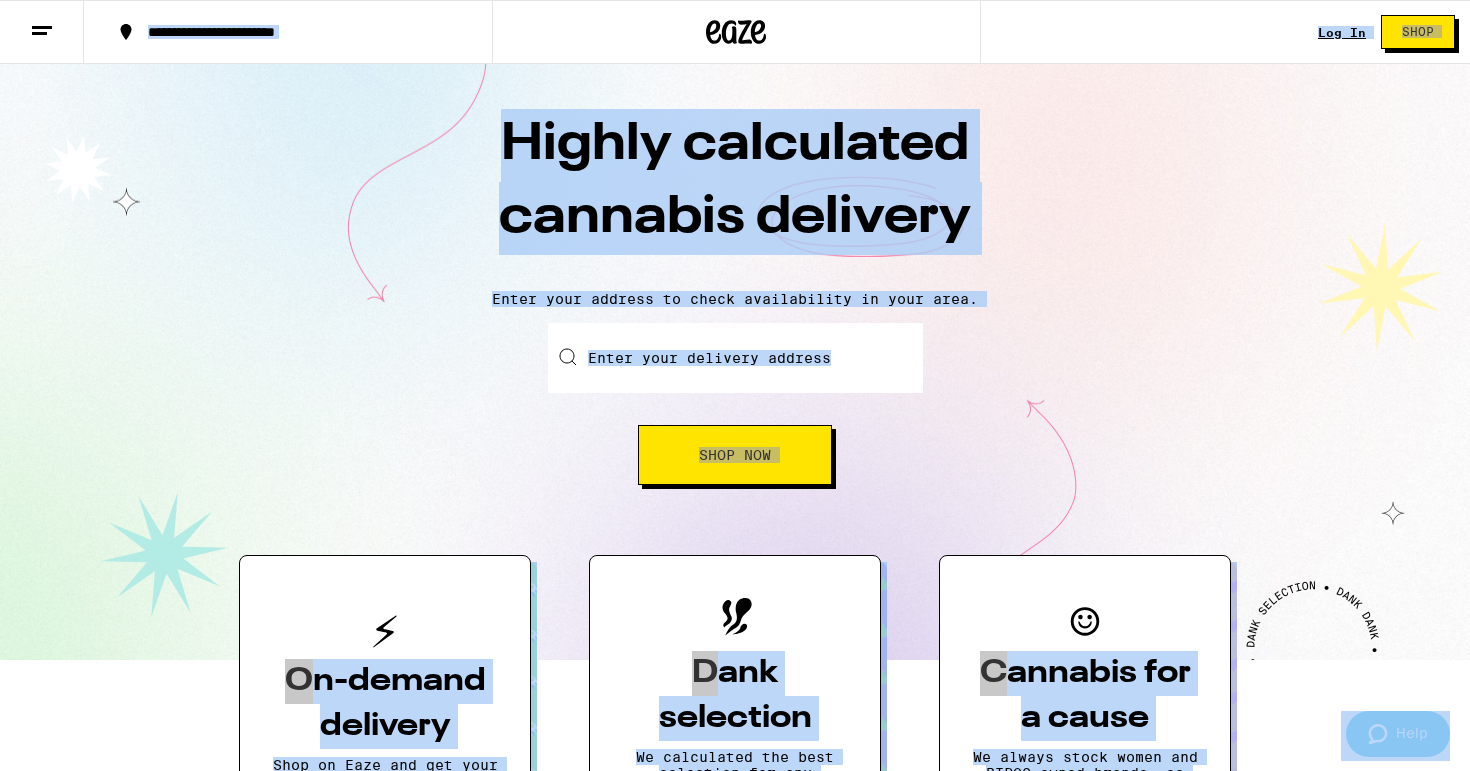 click on "Log In" at bounding box center [1342, 32] 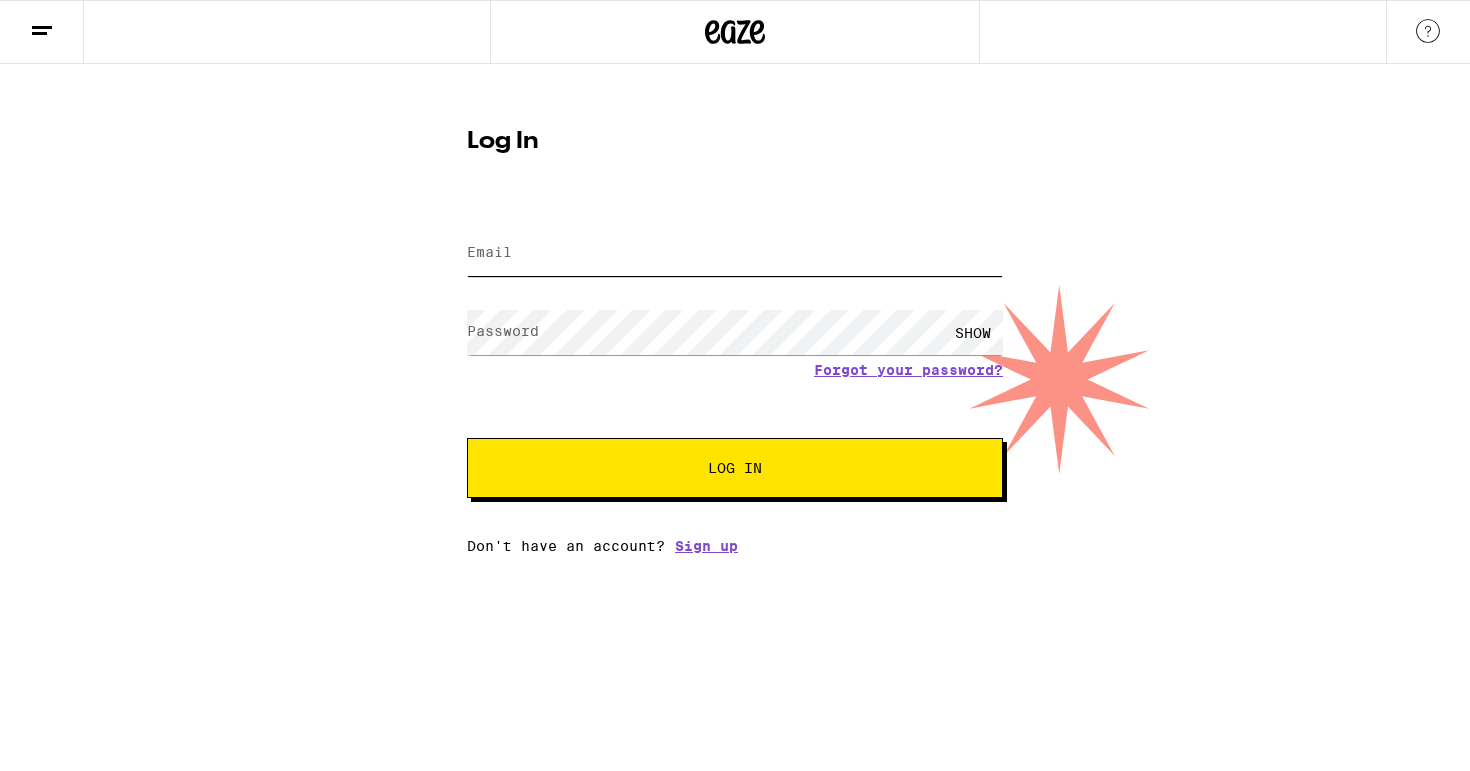 click on "Email" at bounding box center [735, 253] 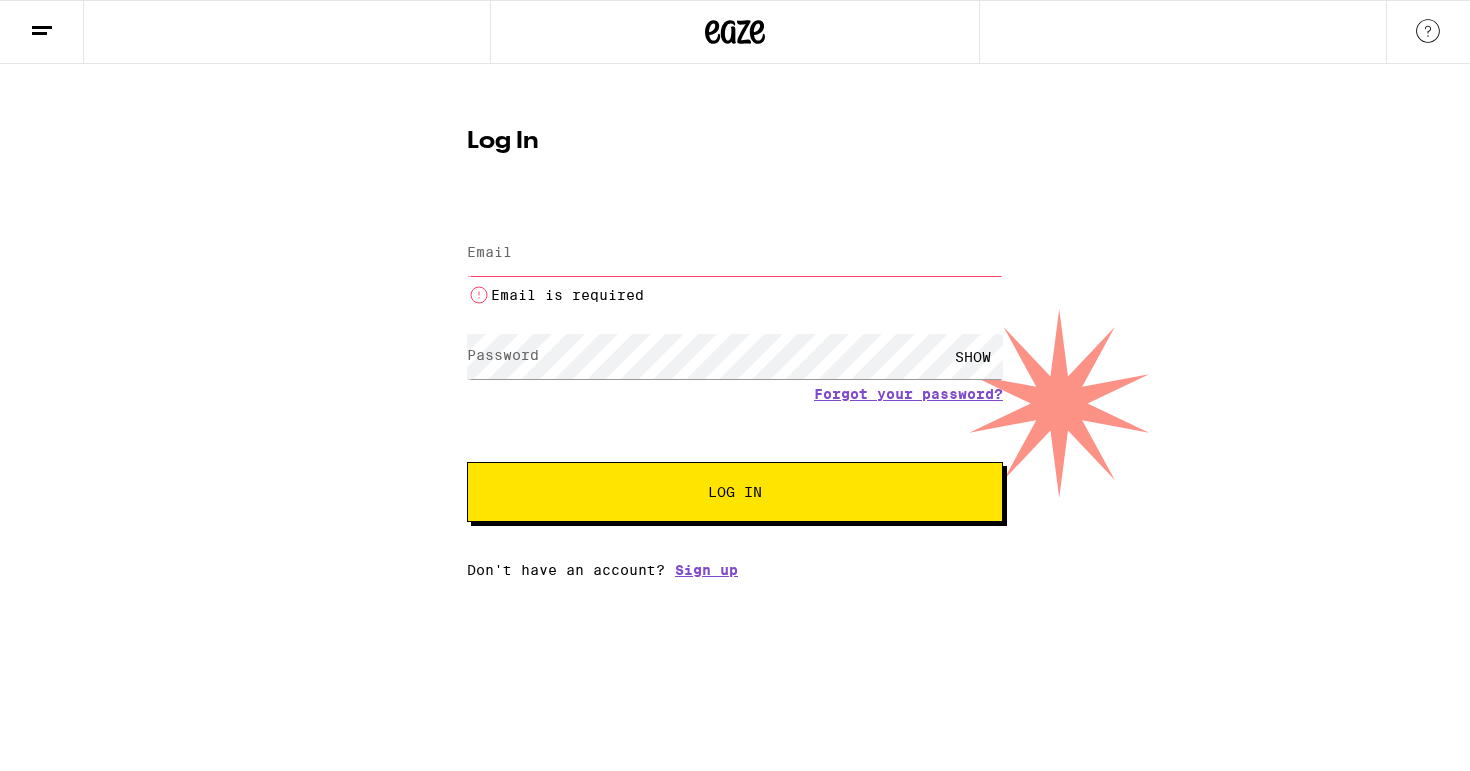 type on "israel.6607@gmail.com" 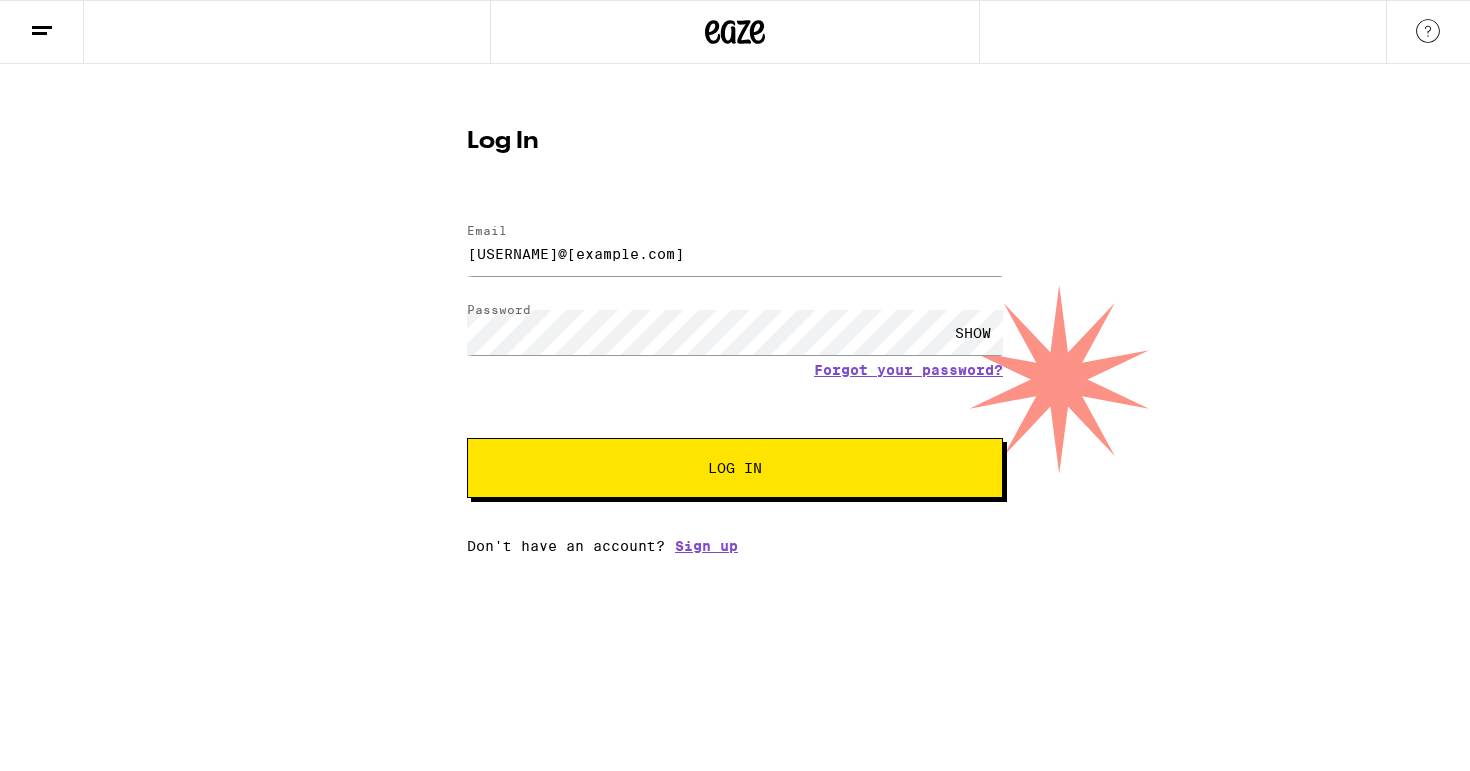 click on "Log In" at bounding box center [735, 468] 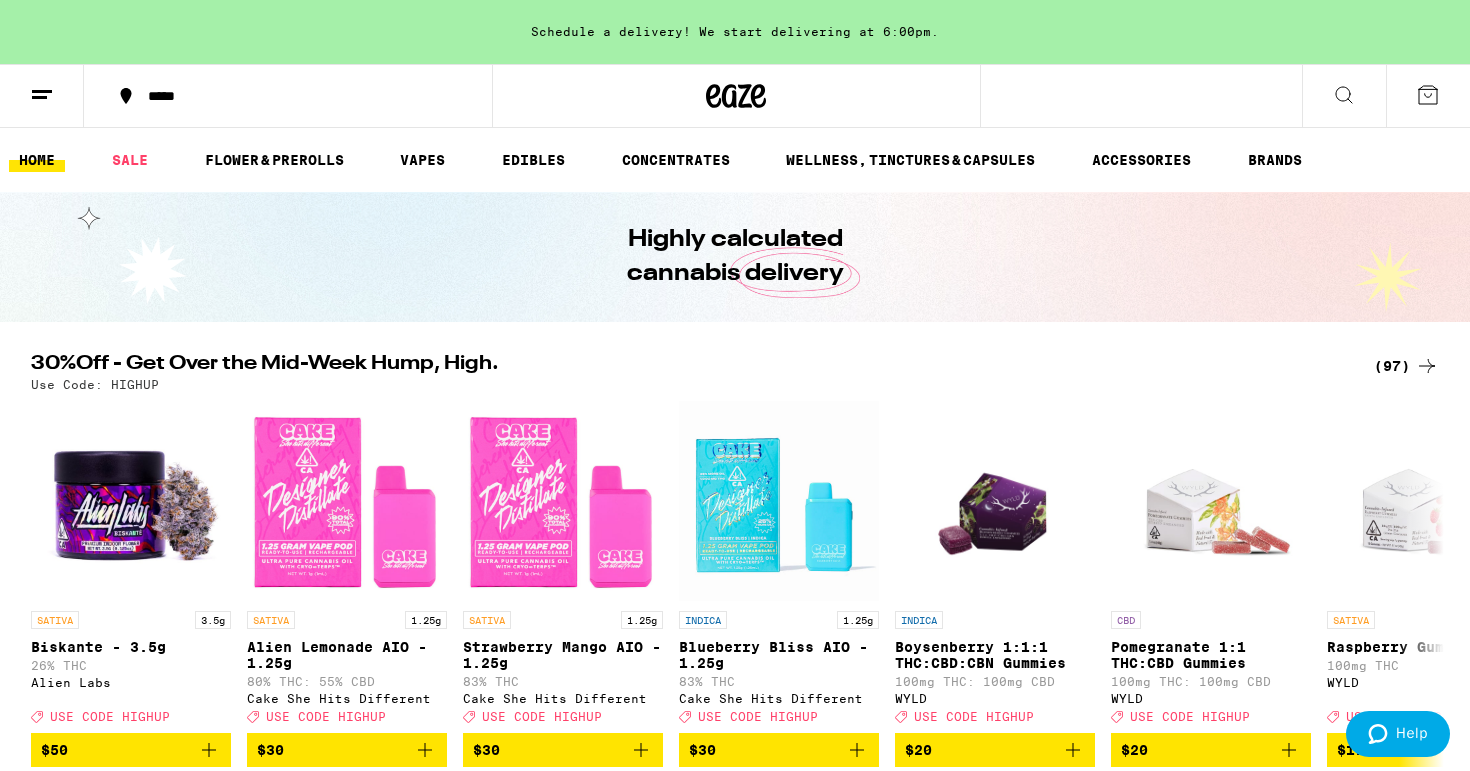 scroll, scrollTop: 0, scrollLeft: 0, axis: both 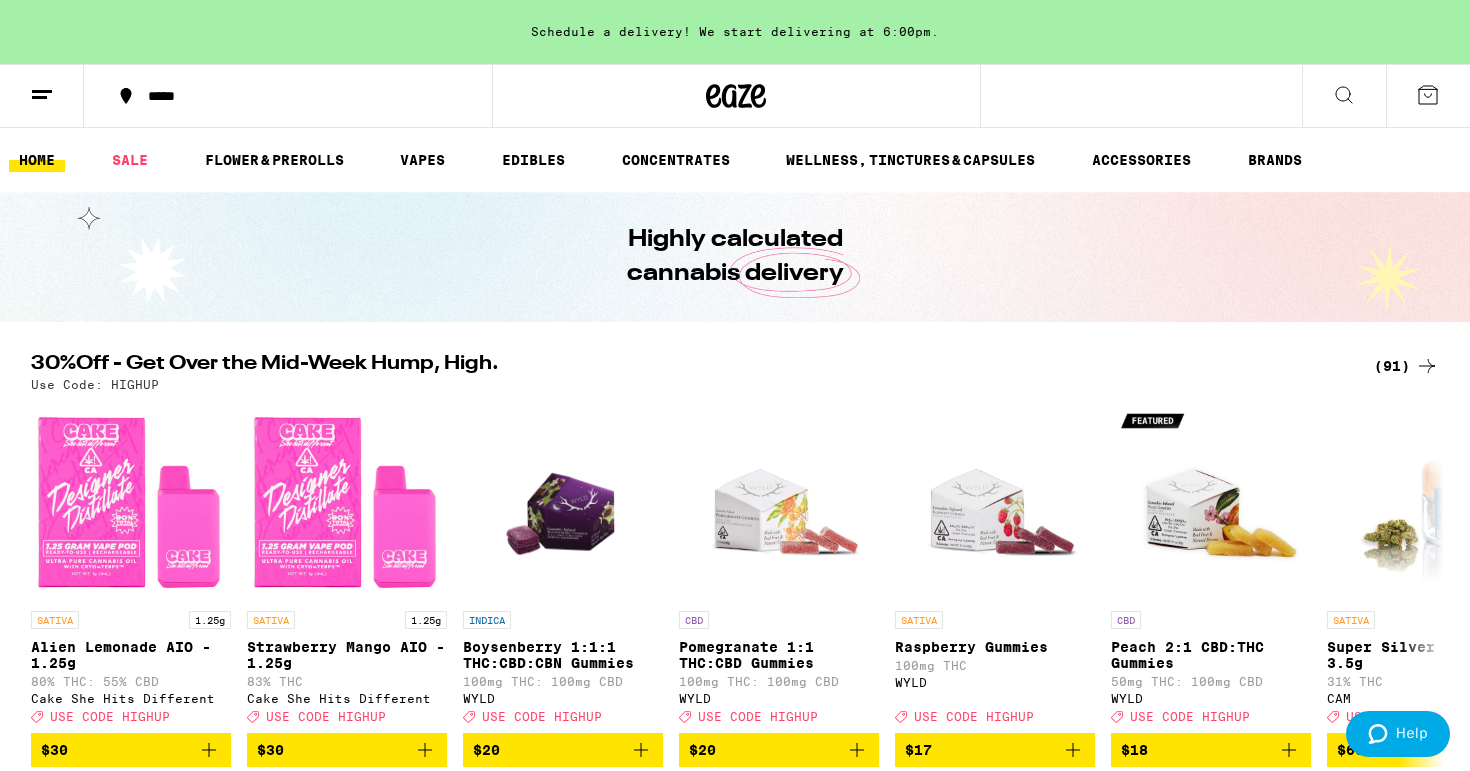 click on "*****" at bounding box center [300, 96] 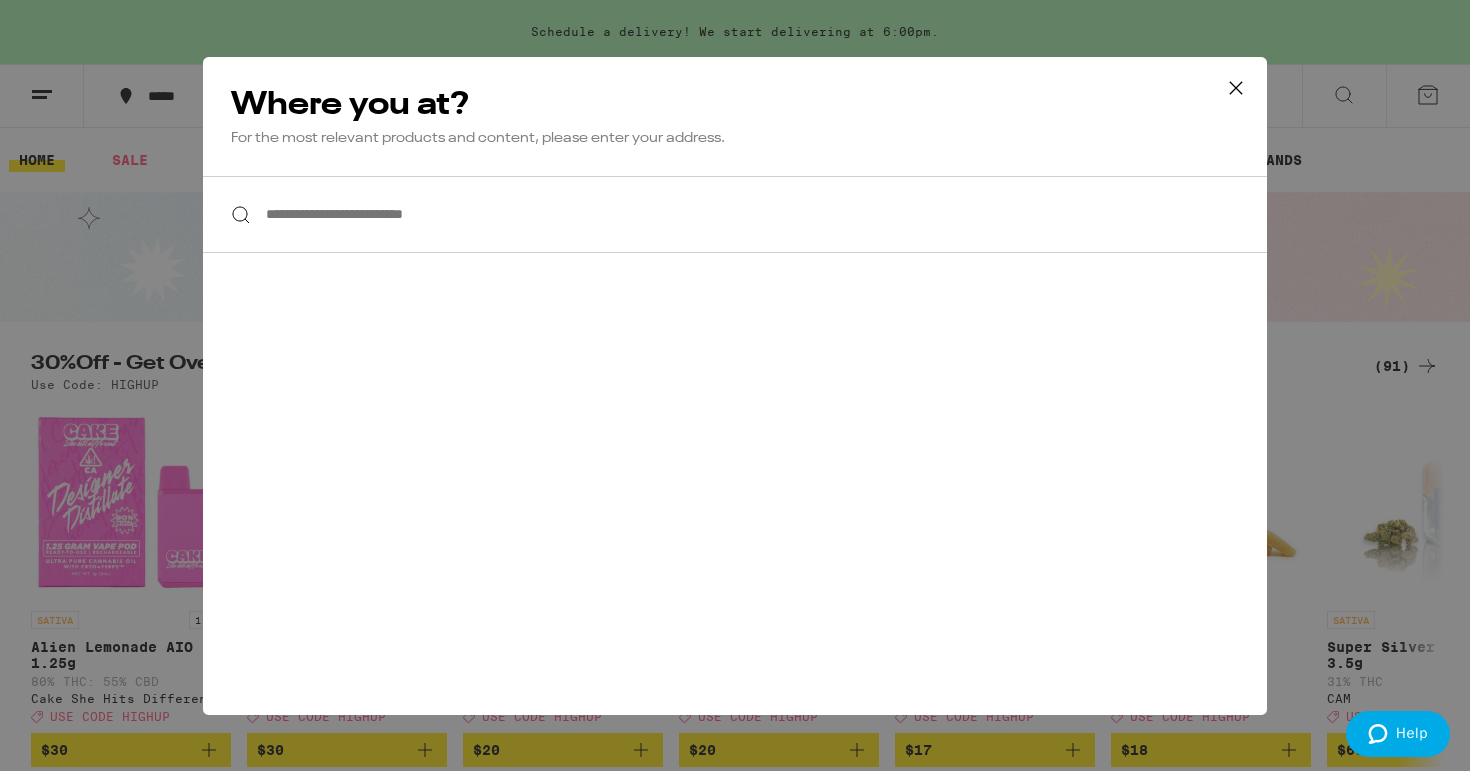 click on "**********" at bounding box center (735, 214) 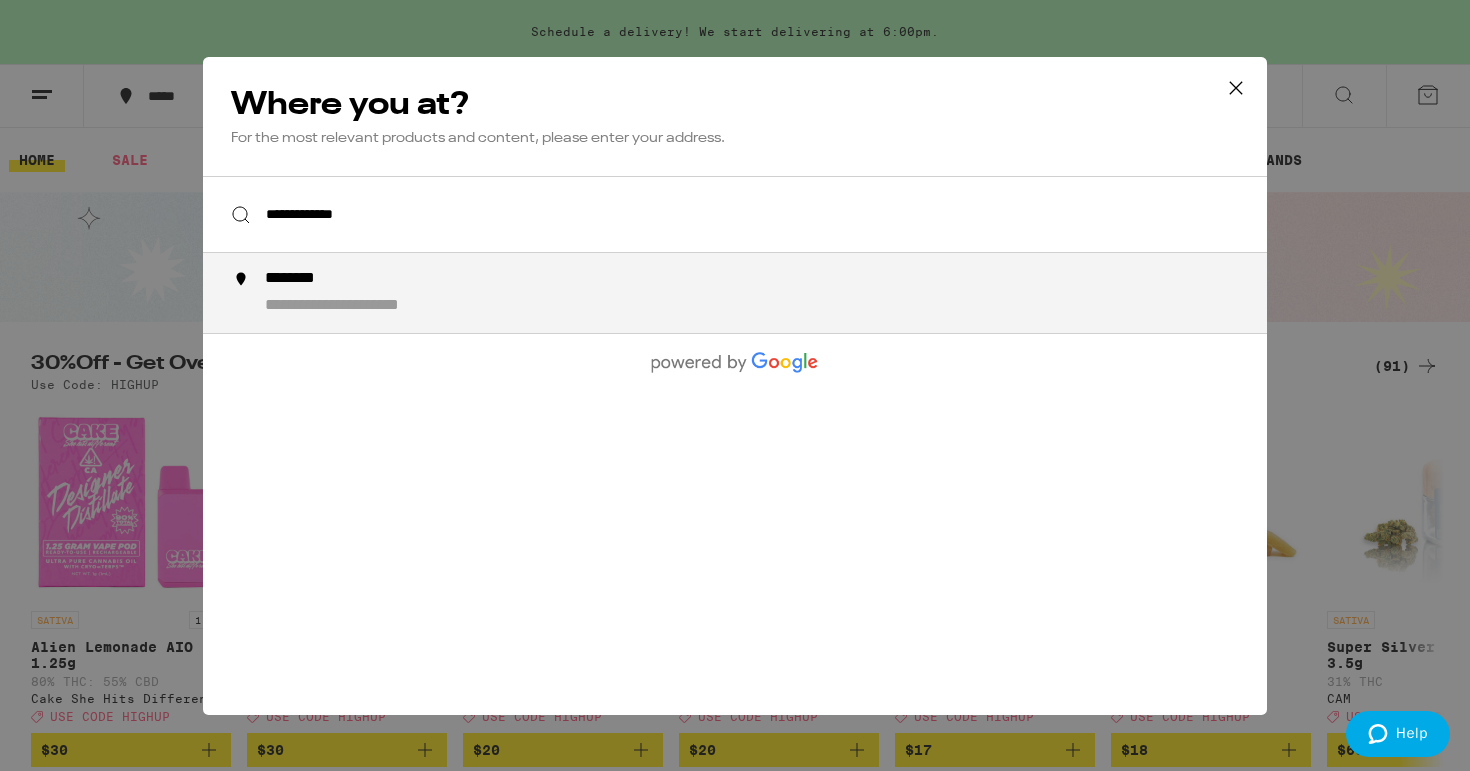 click on "**********" at bounding box center [775, 293] 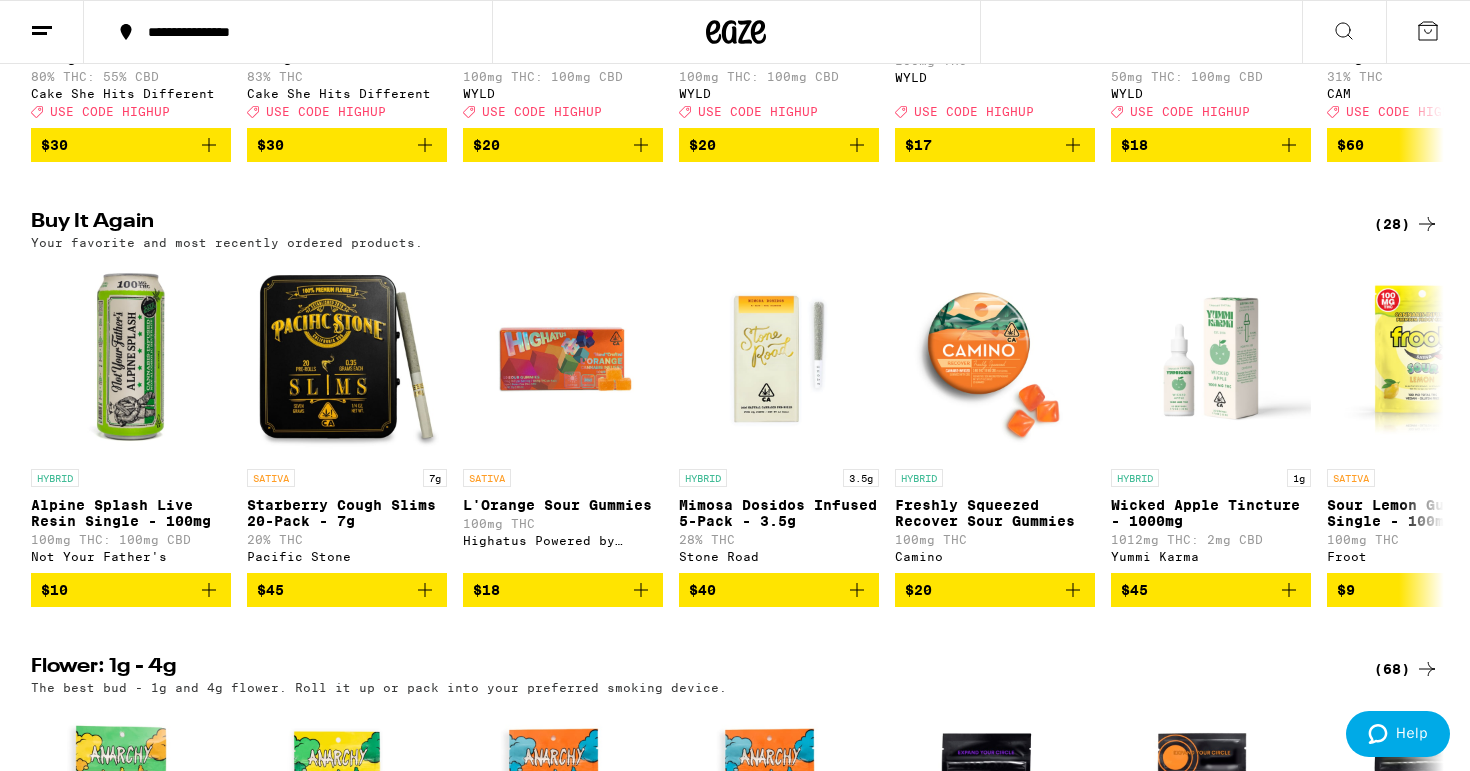 scroll, scrollTop: 557, scrollLeft: 0, axis: vertical 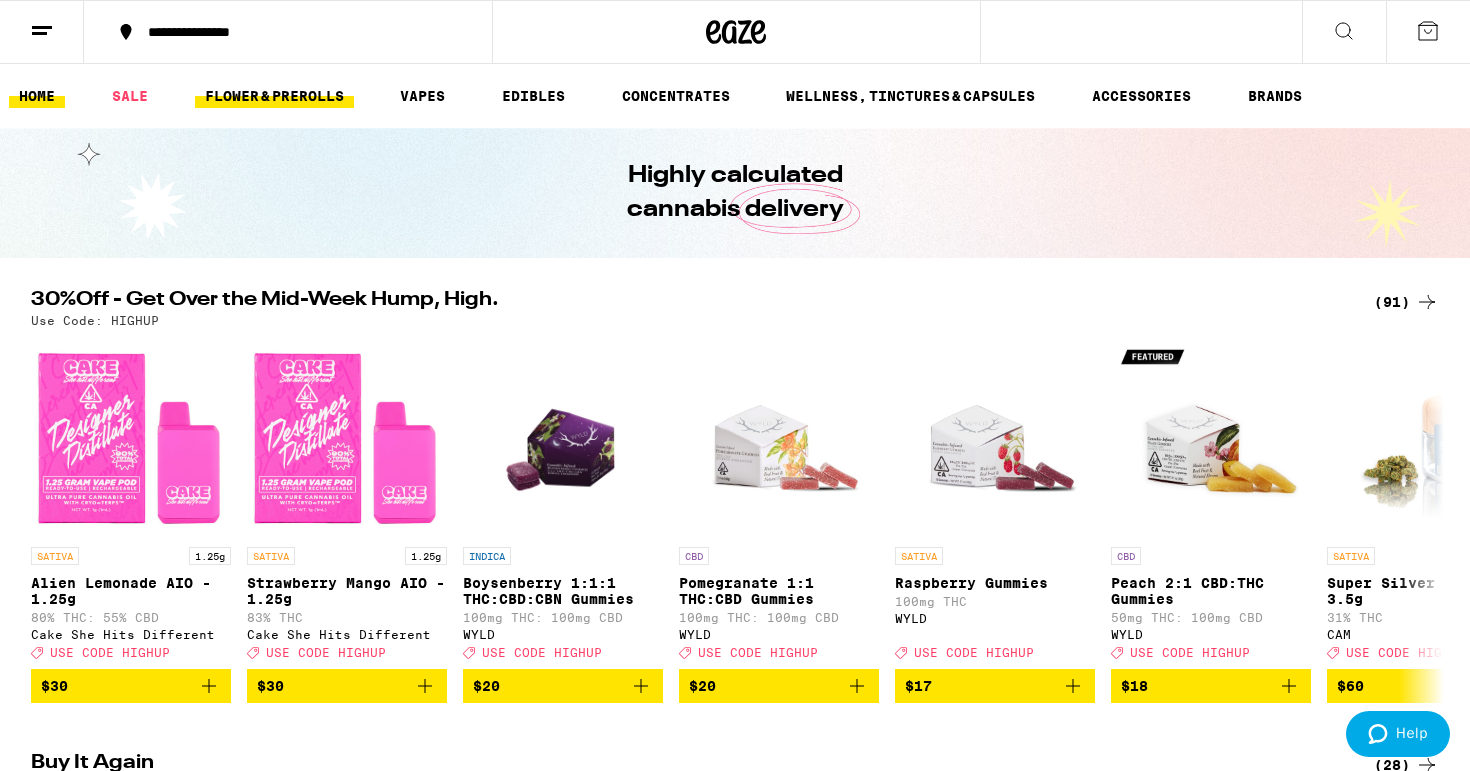 click on "FLOWER & PREROLLS" at bounding box center [274, 96] 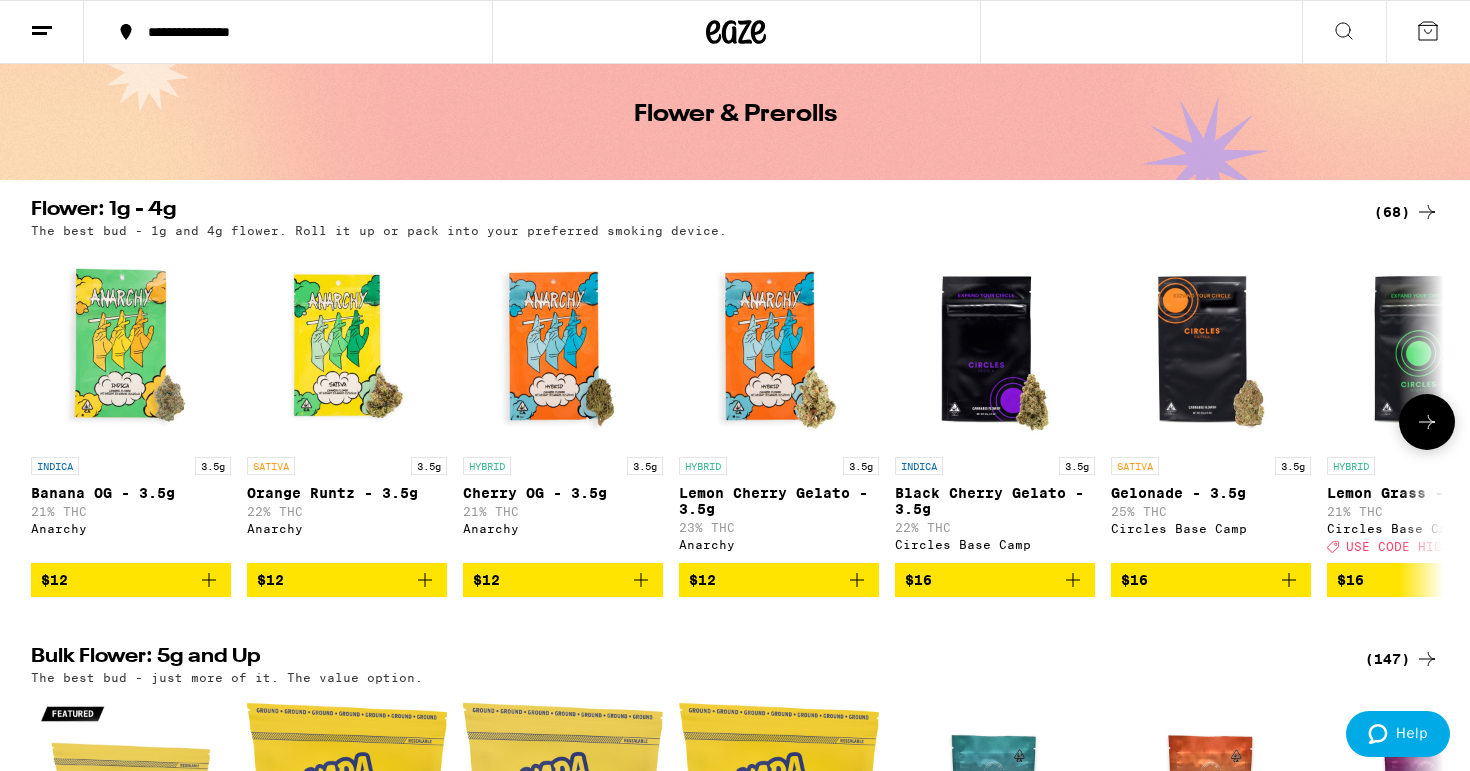 scroll, scrollTop: 0, scrollLeft: 0, axis: both 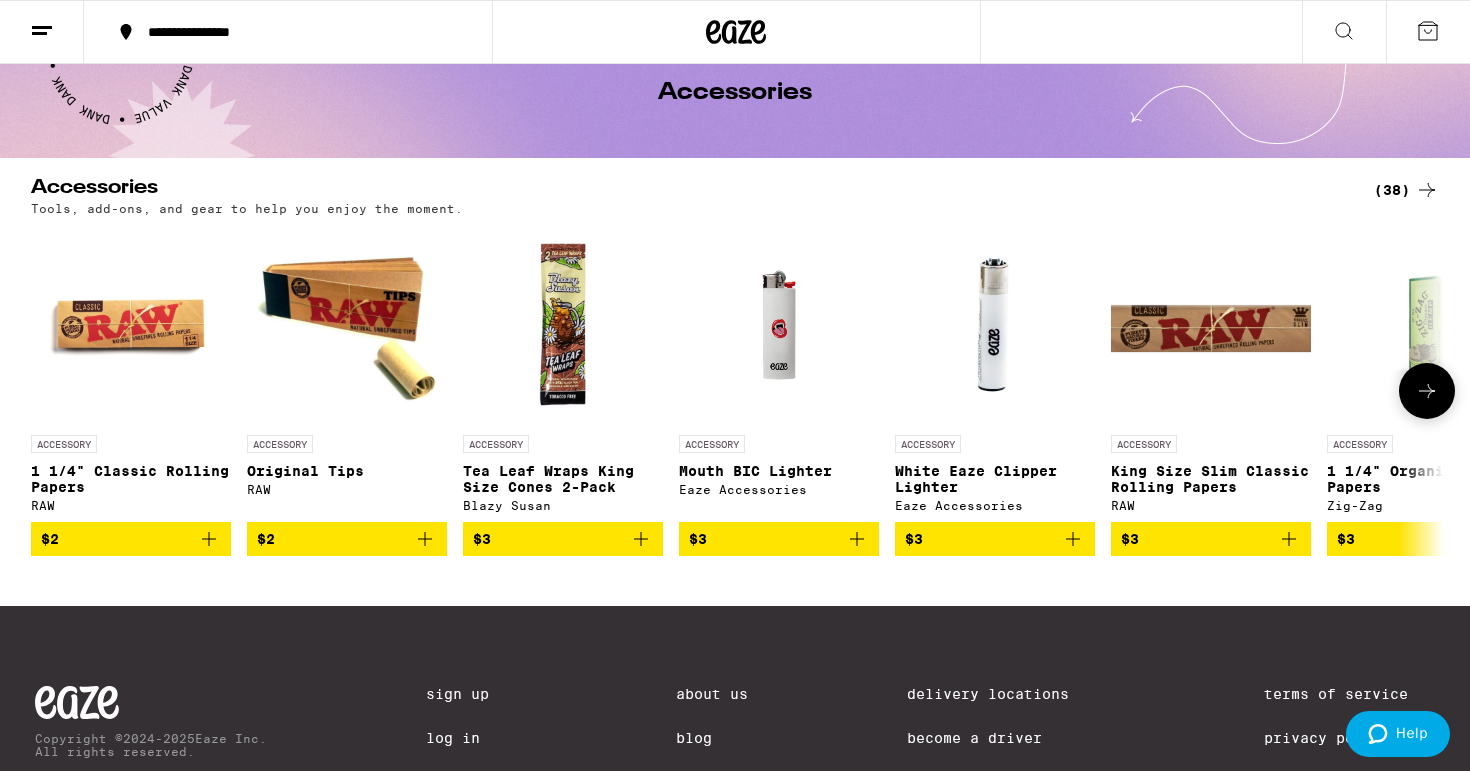 click at bounding box center (1427, 391) 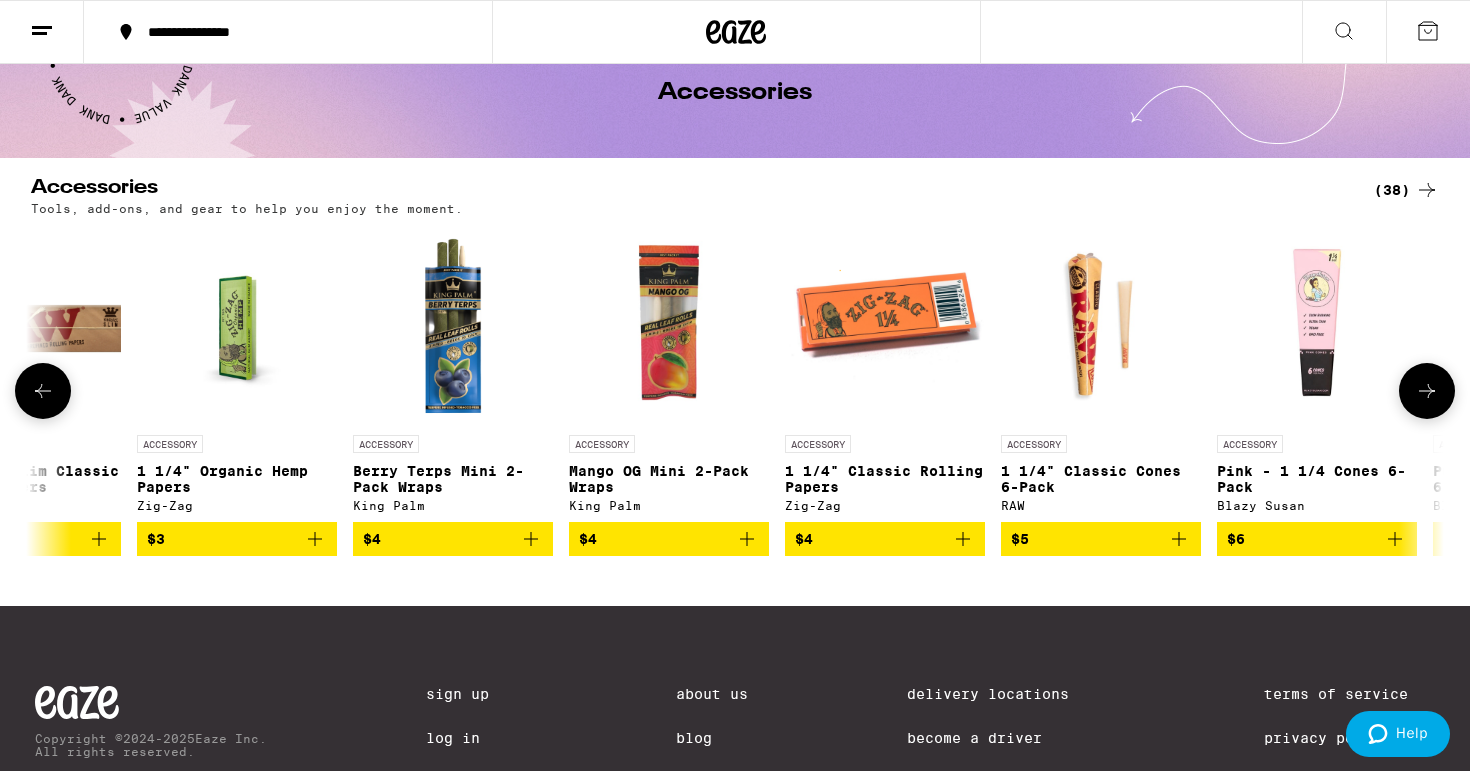 click at bounding box center (1427, 391) 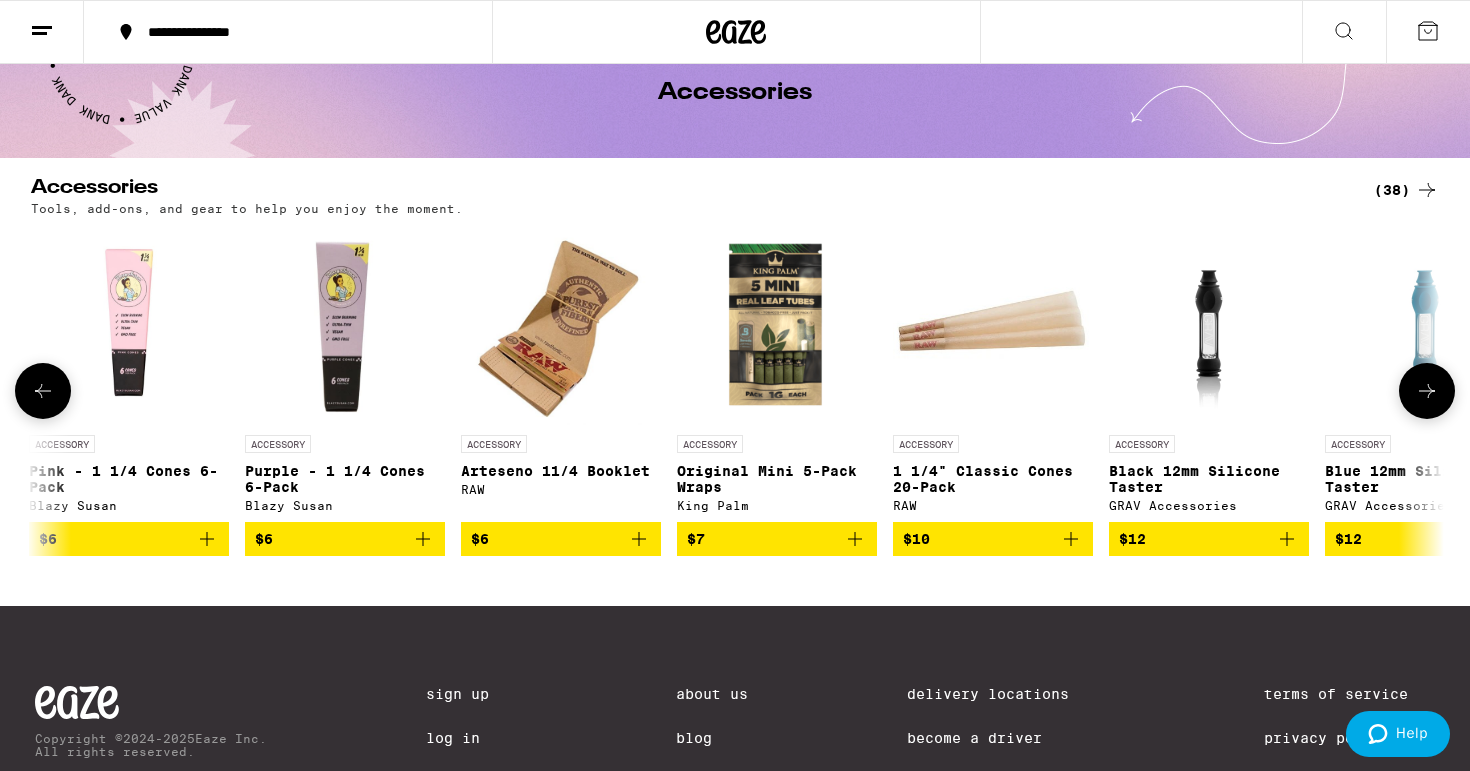 scroll, scrollTop: 0, scrollLeft: 2380, axis: horizontal 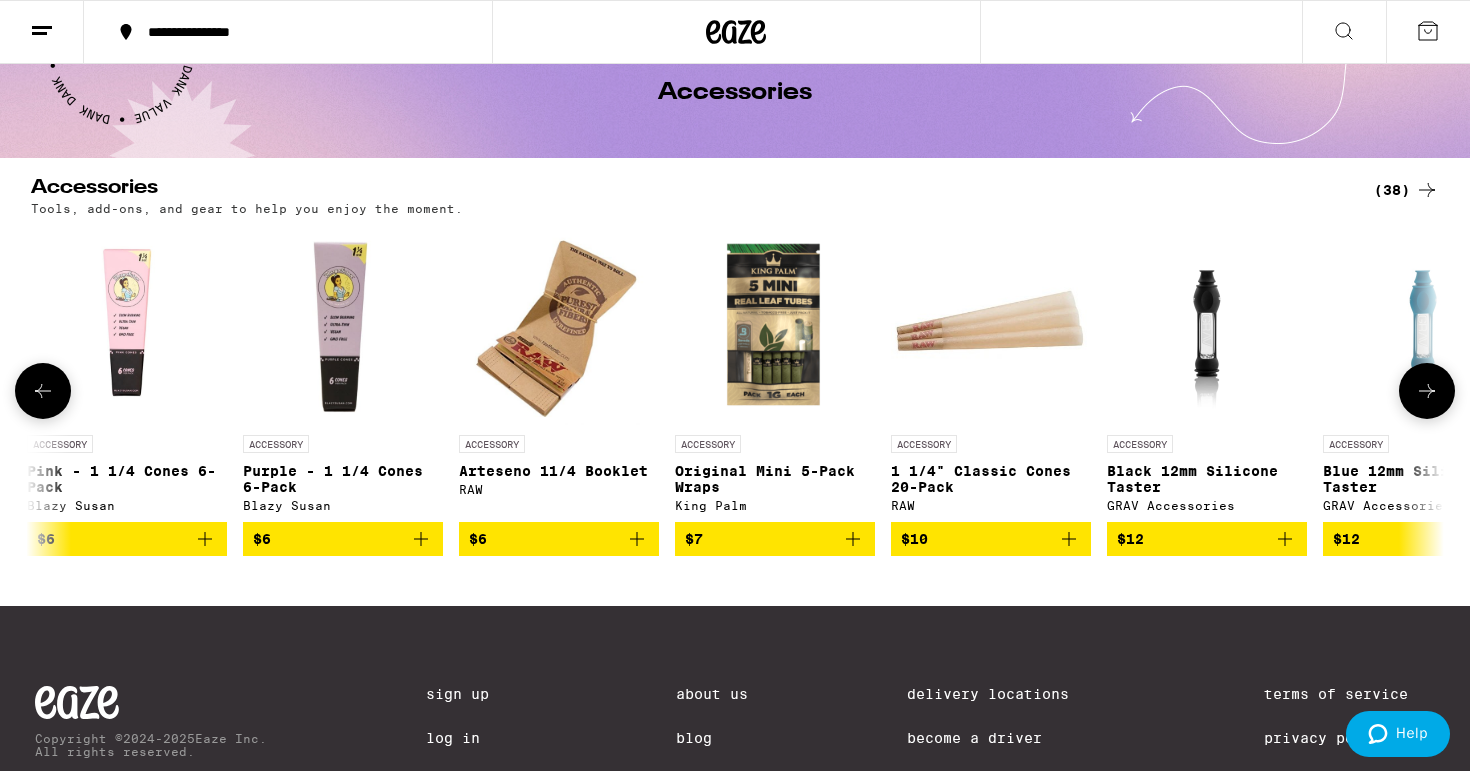 click at bounding box center [1427, 391] 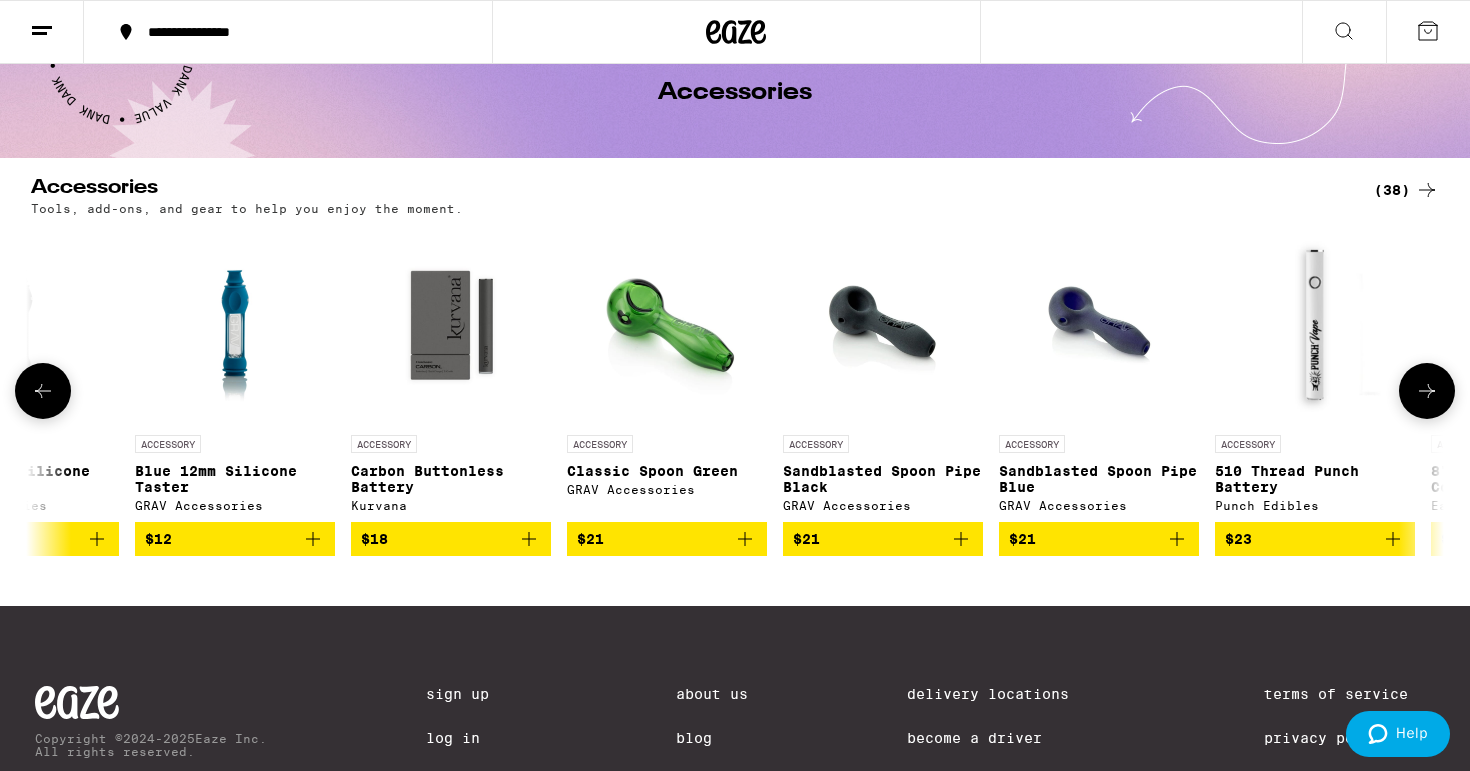 scroll, scrollTop: 0, scrollLeft: 3570, axis: horizontal 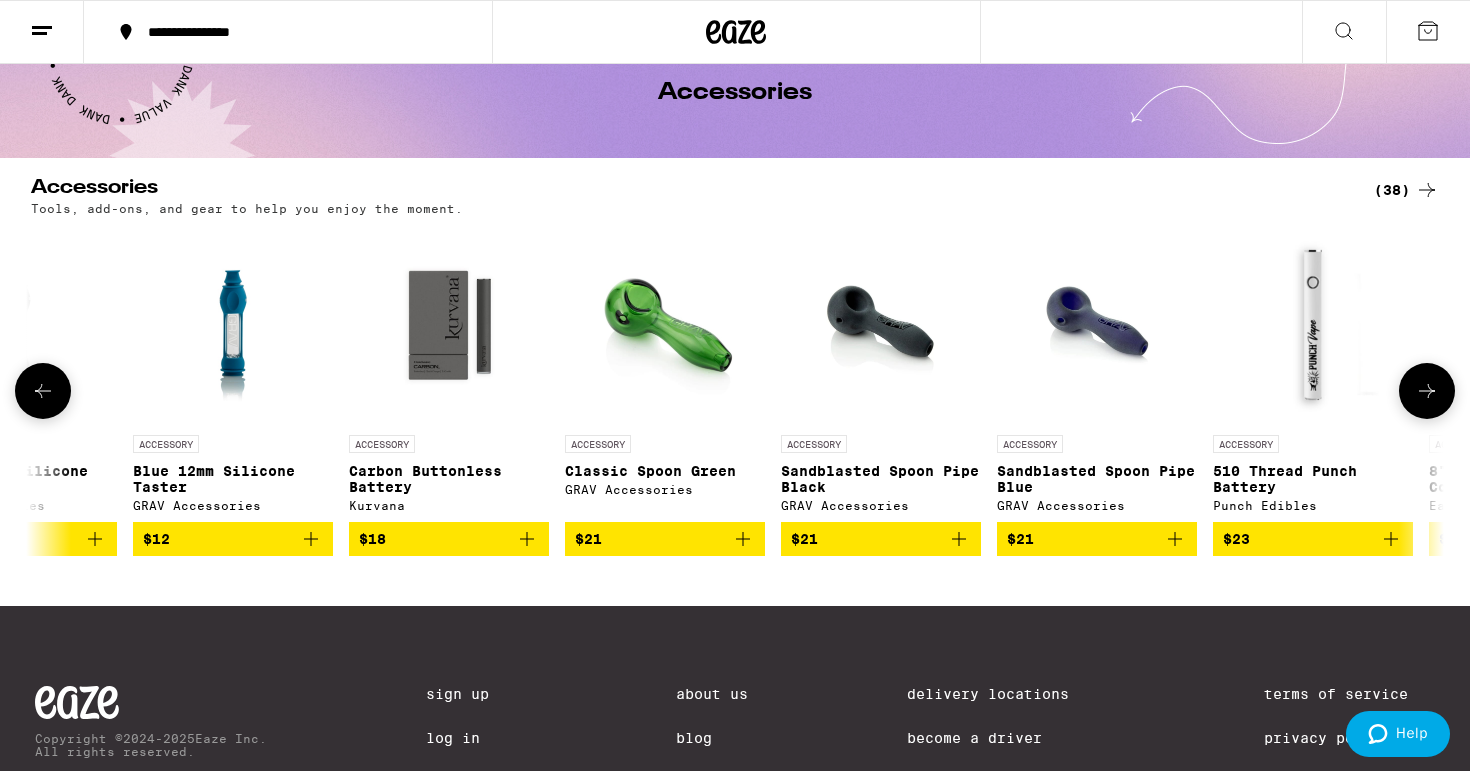 click at bounding box center (1427, 391) 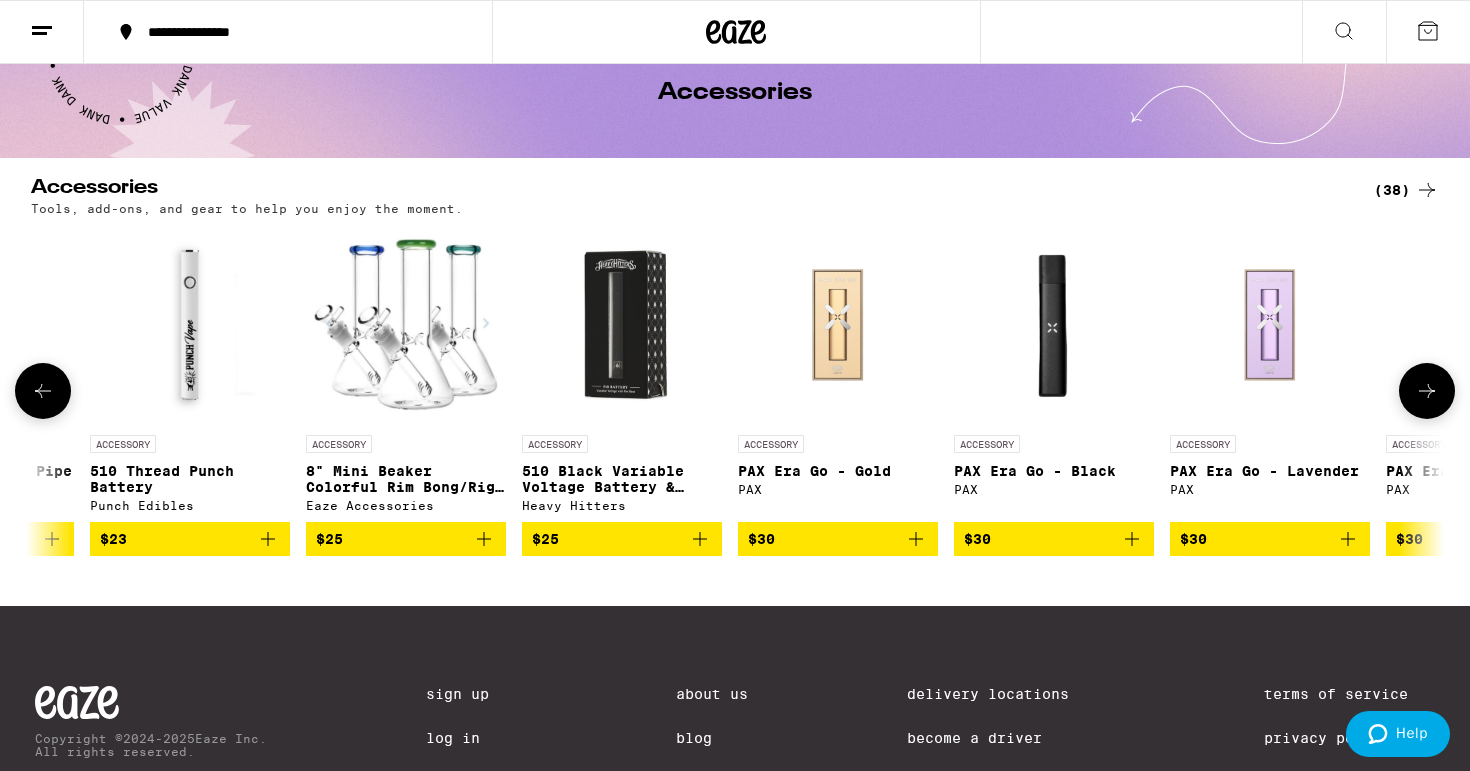 scroll, scrollTop: 0, scrollLeft: 4760, axis: horizontal 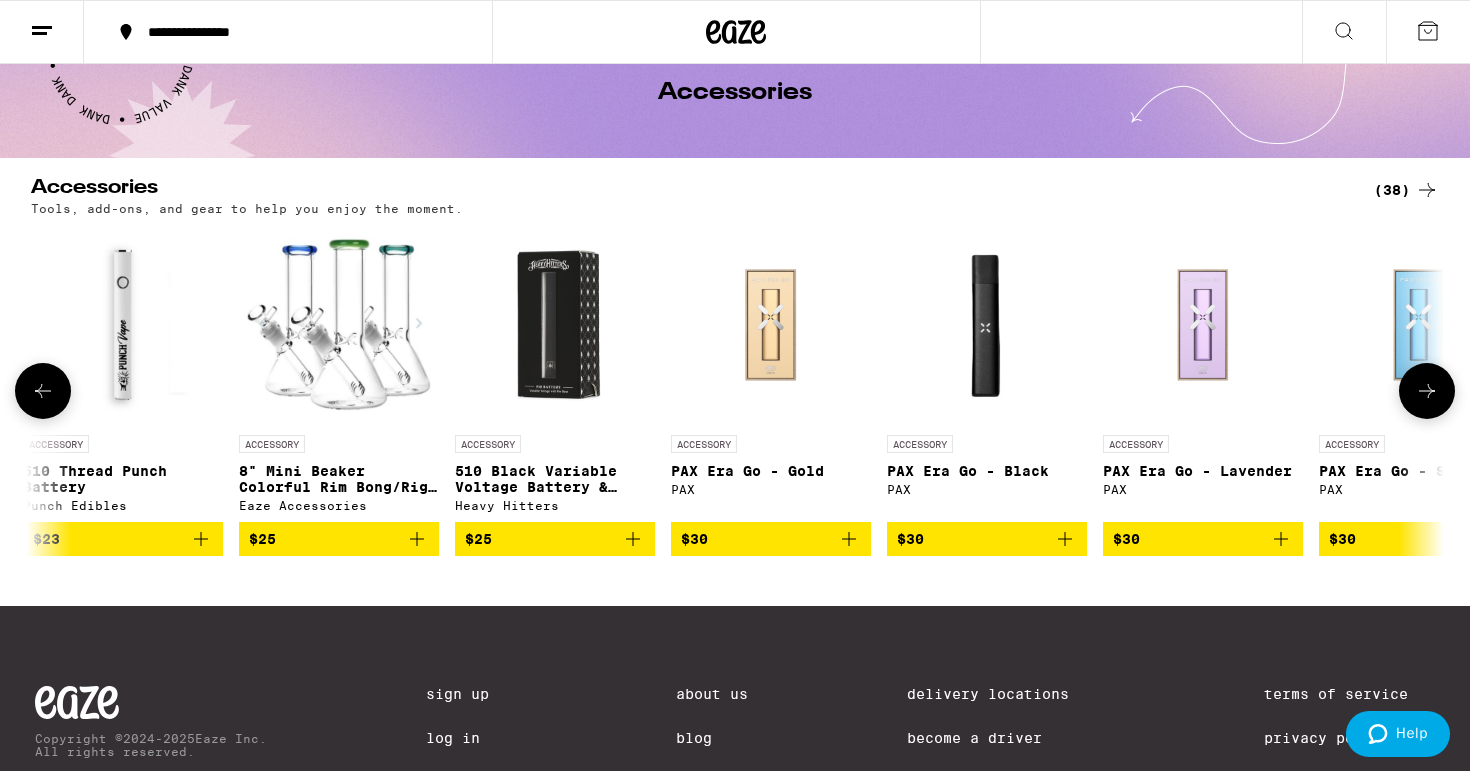 click on "$25" at bounding box center [339, 539] 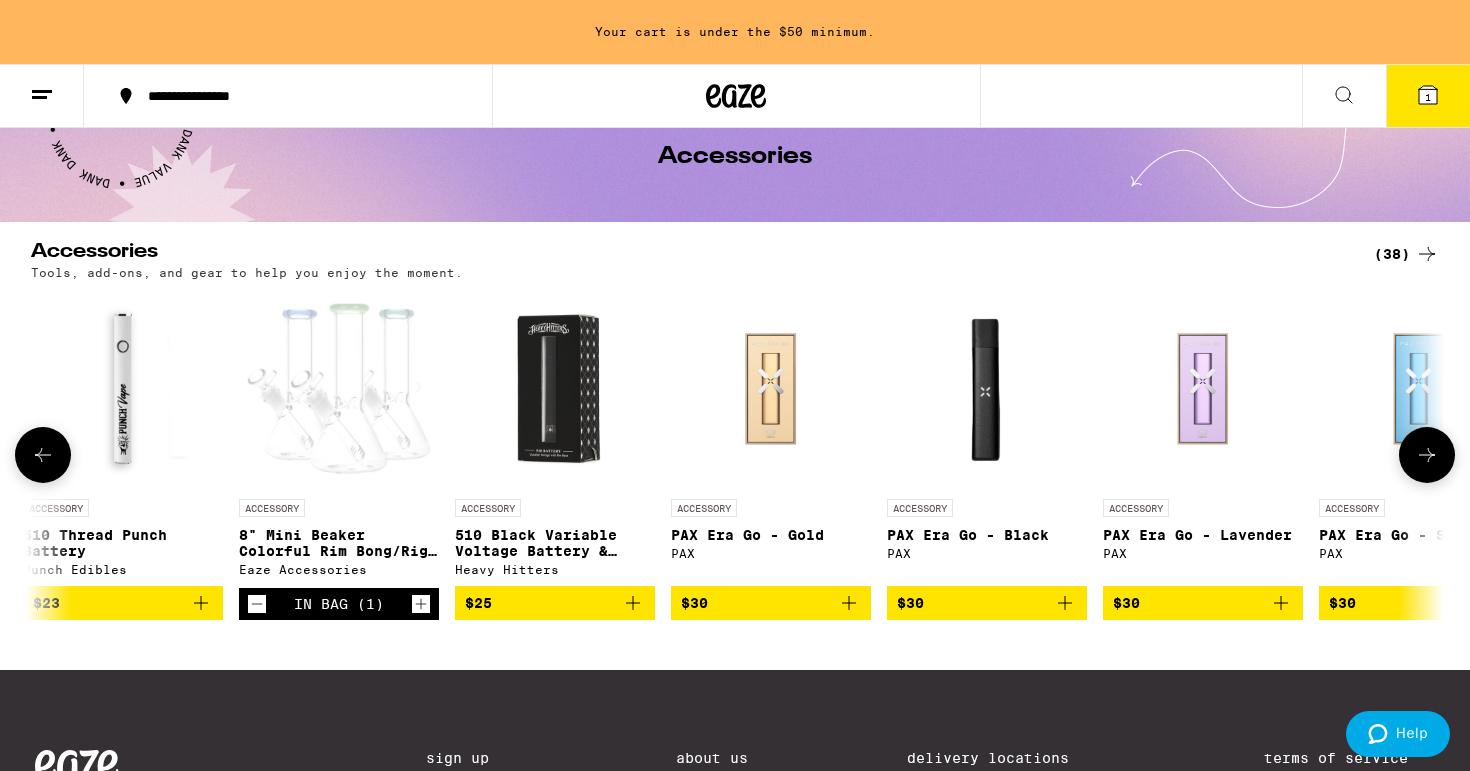 scroll, scrollTop: 164, scrollLeft: 0, axis: vertical 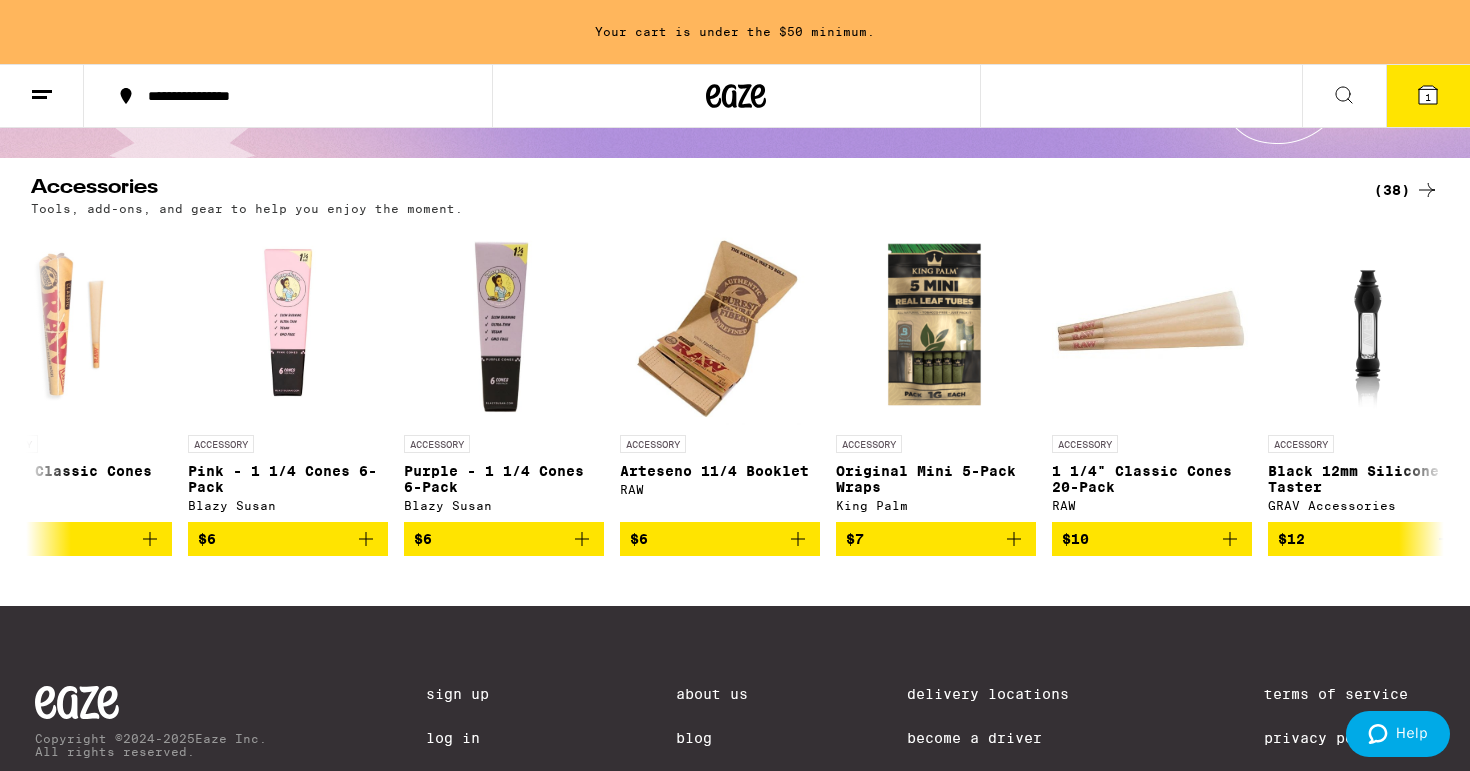 click 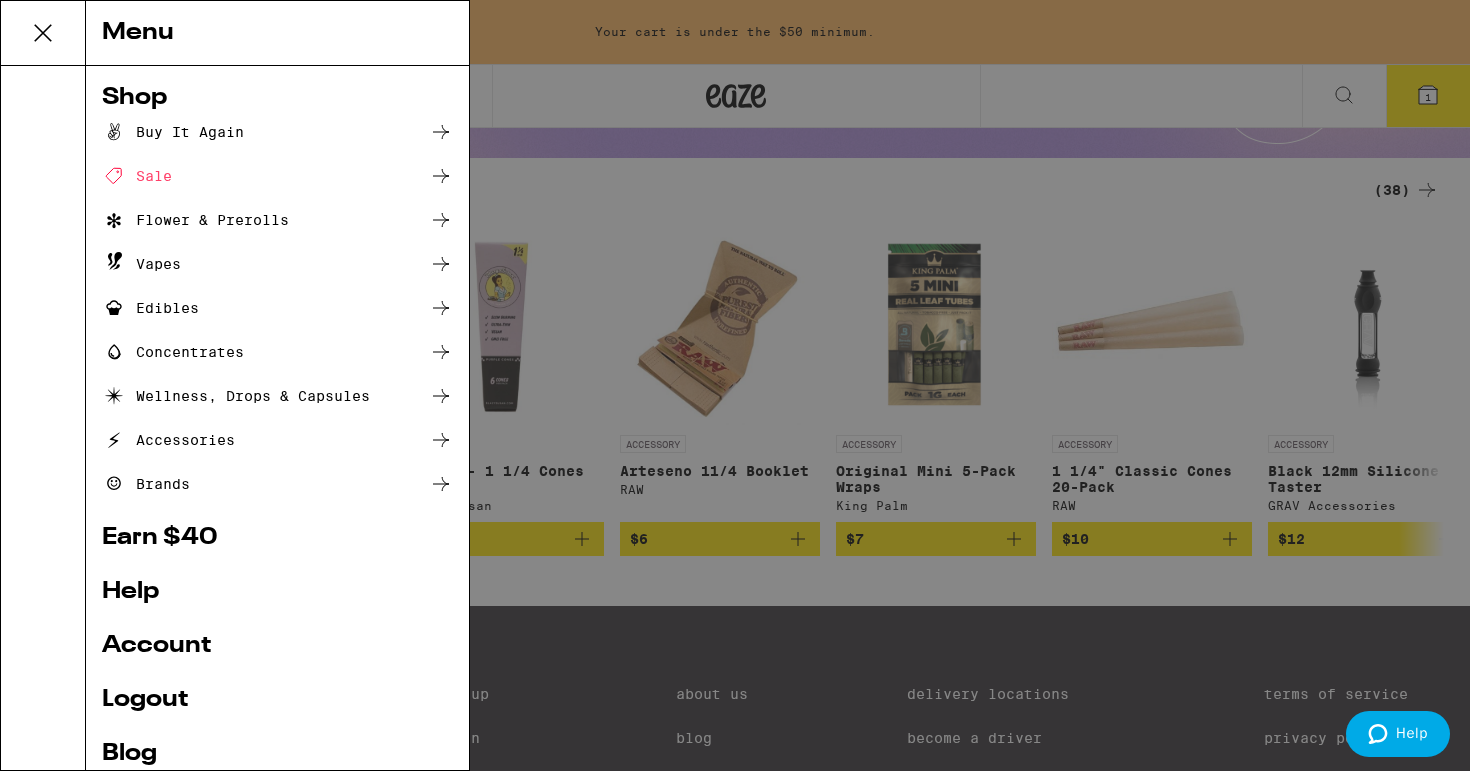 click on "Flower & Prerolls" at bounding box center [195, 220] 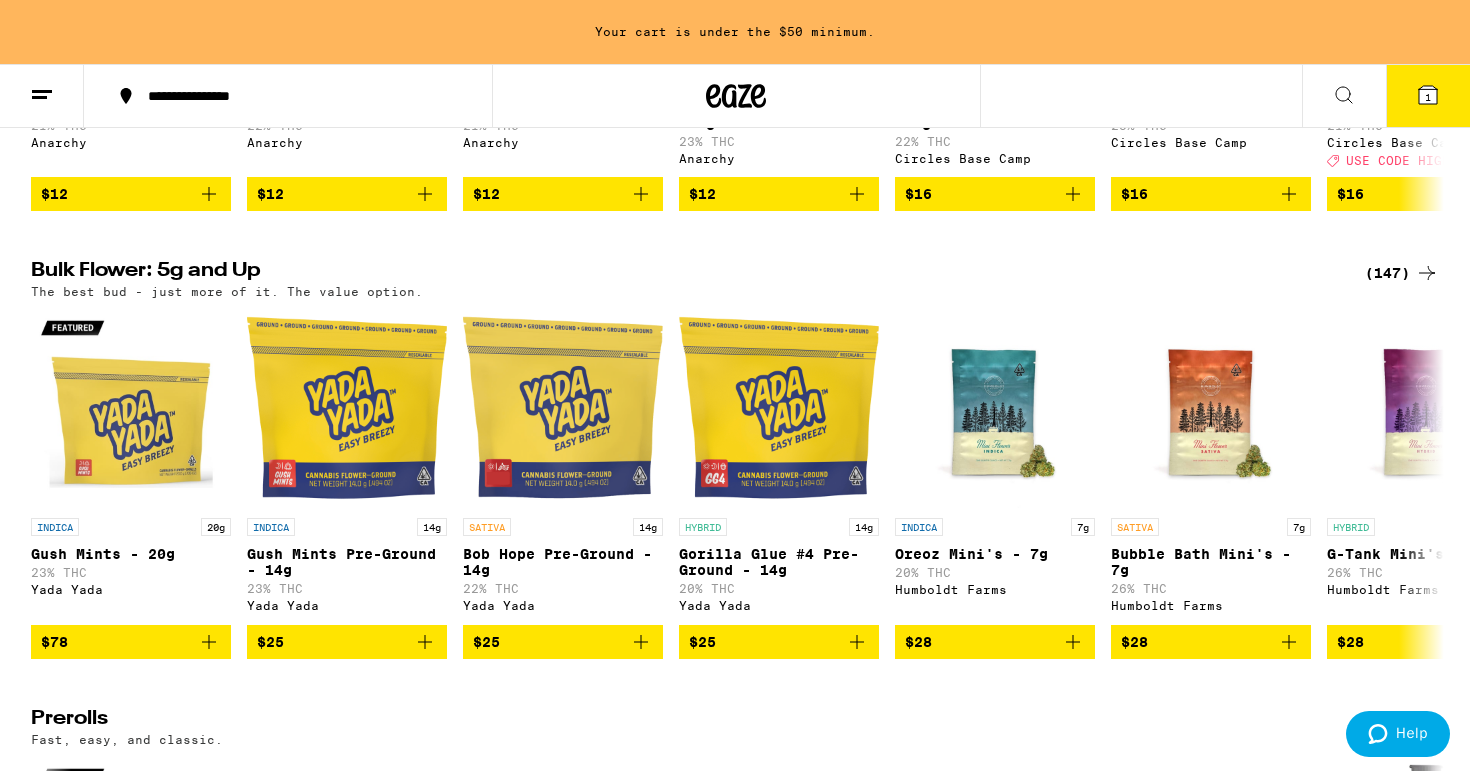 scroll, scrollTop: 516, scrollLeft: 0, axis: vertical 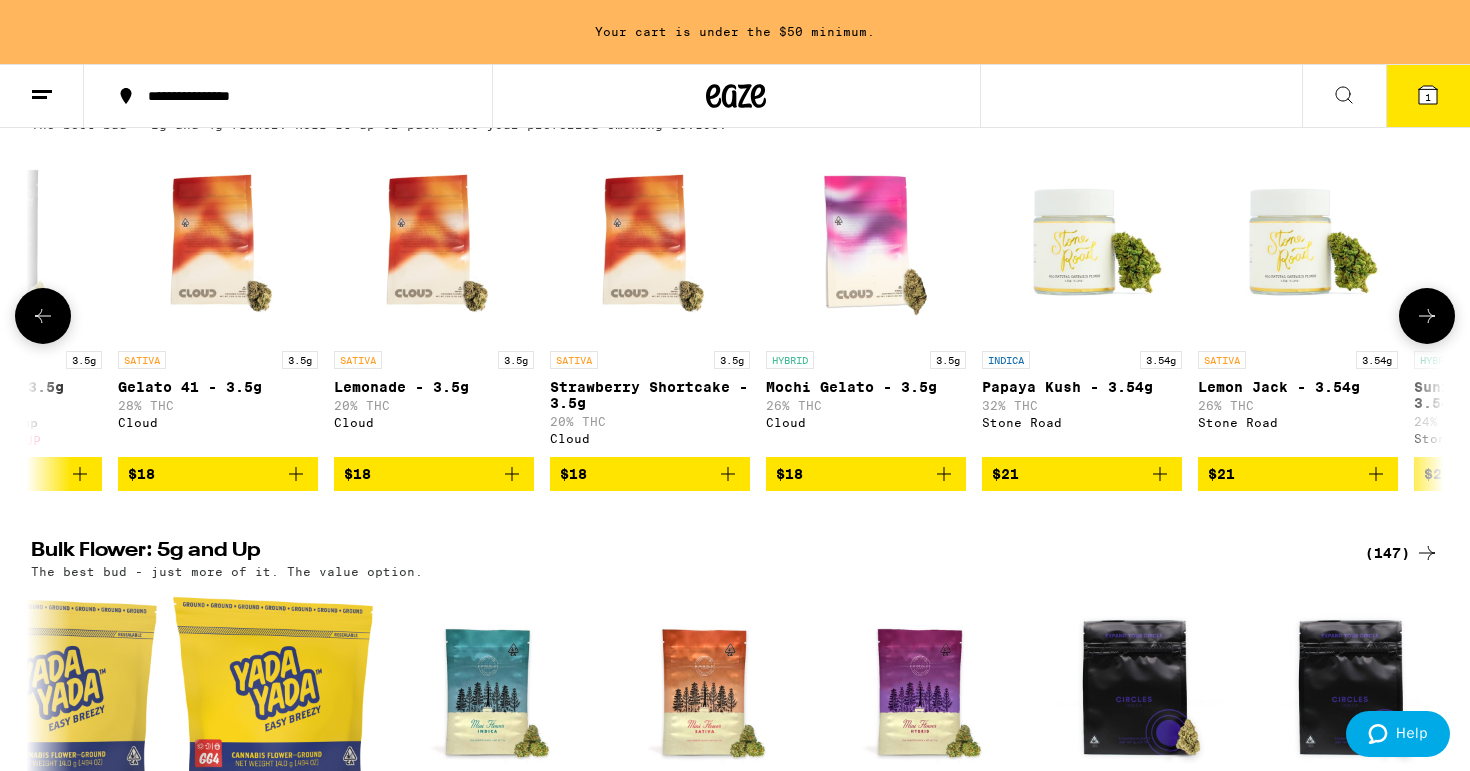 click 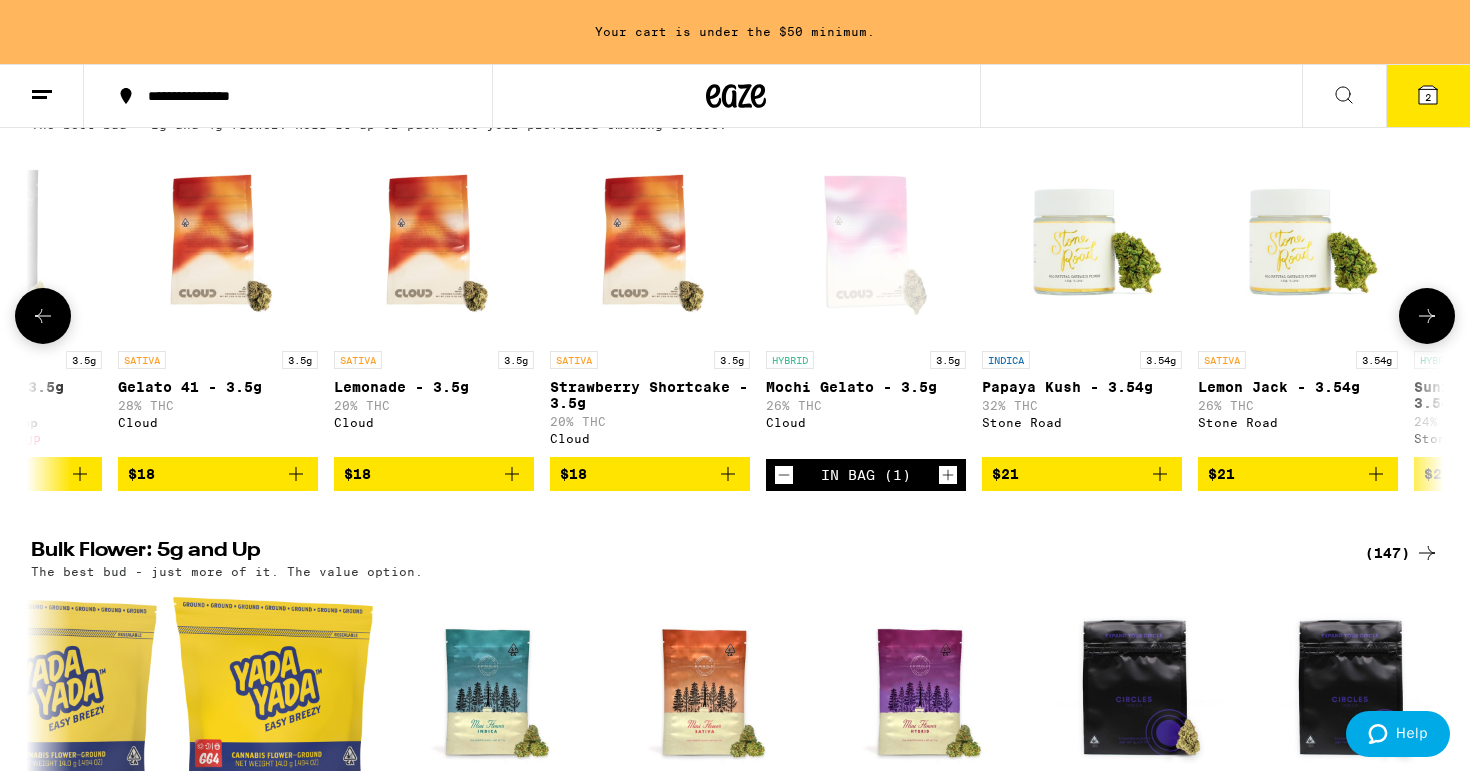 click 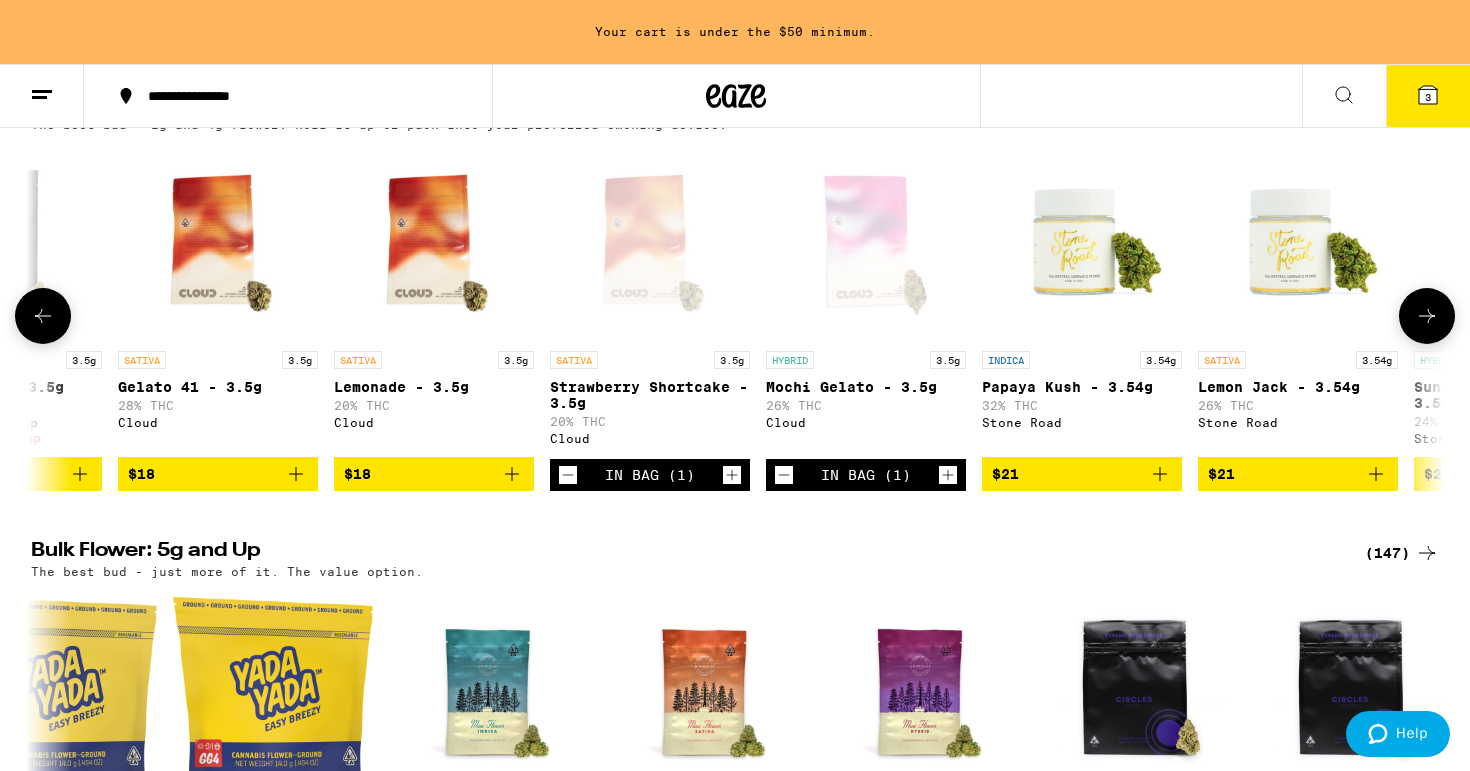 scroll, scrollTop: 184, scrollLeft: 0, axis: vertical 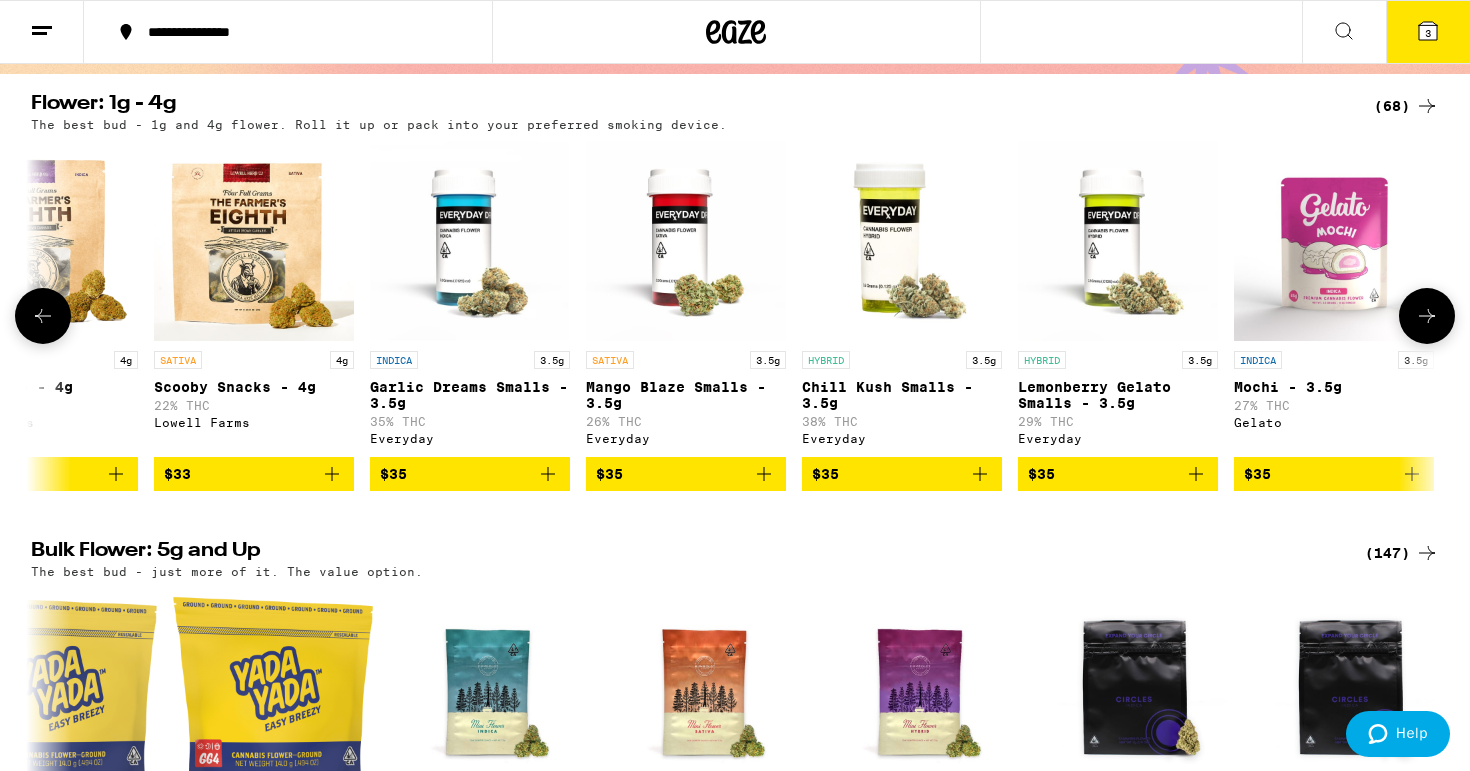 click on "$35" at bounding box center (470, 474) 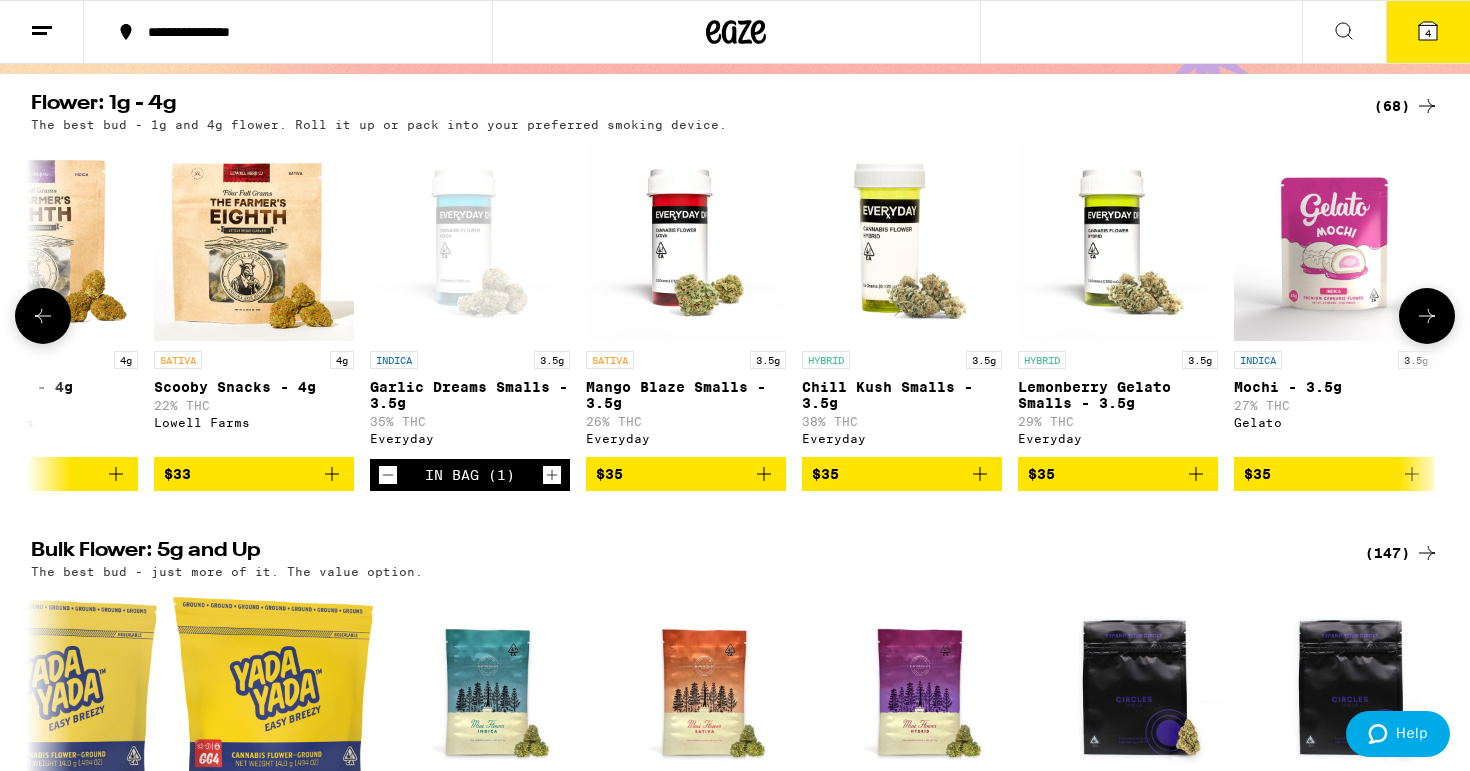 click 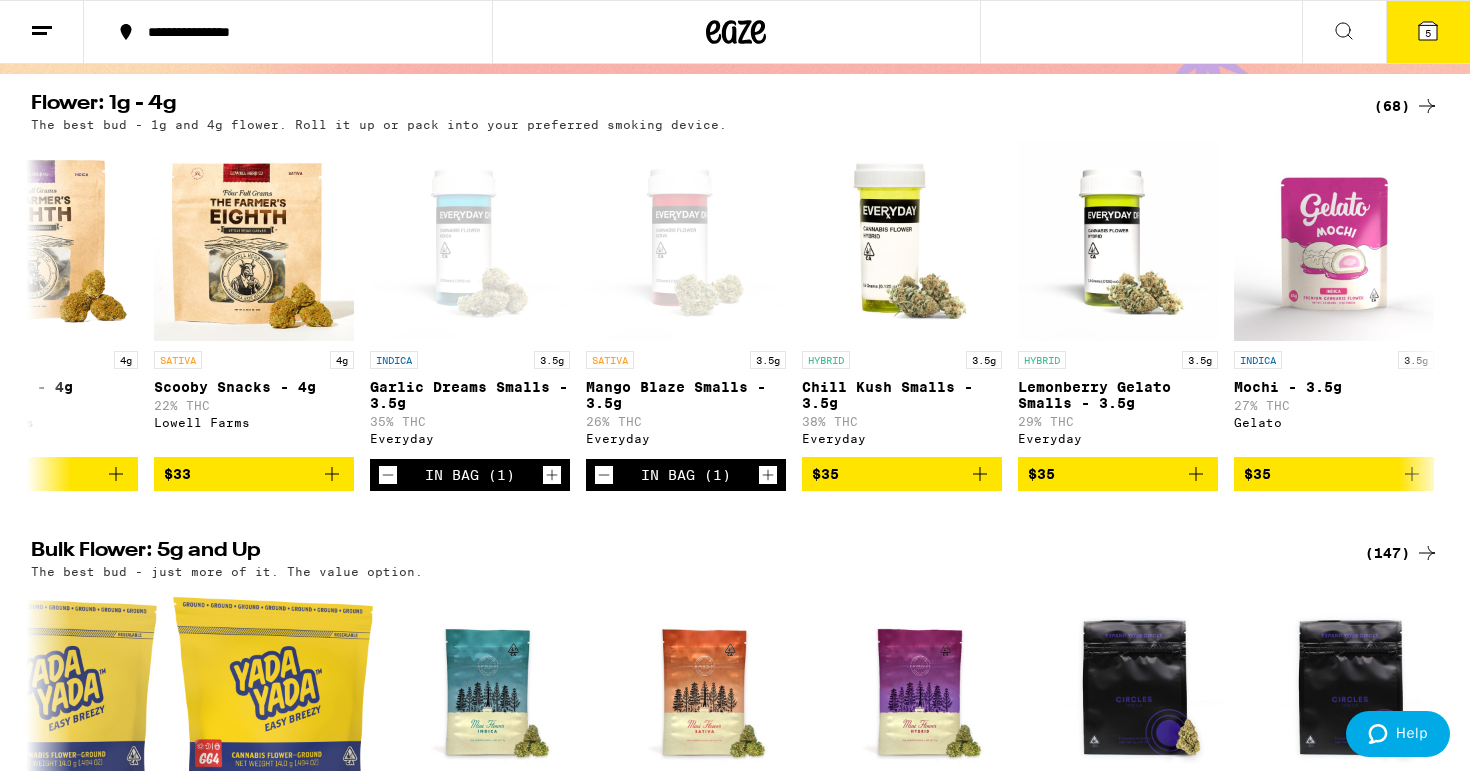 click 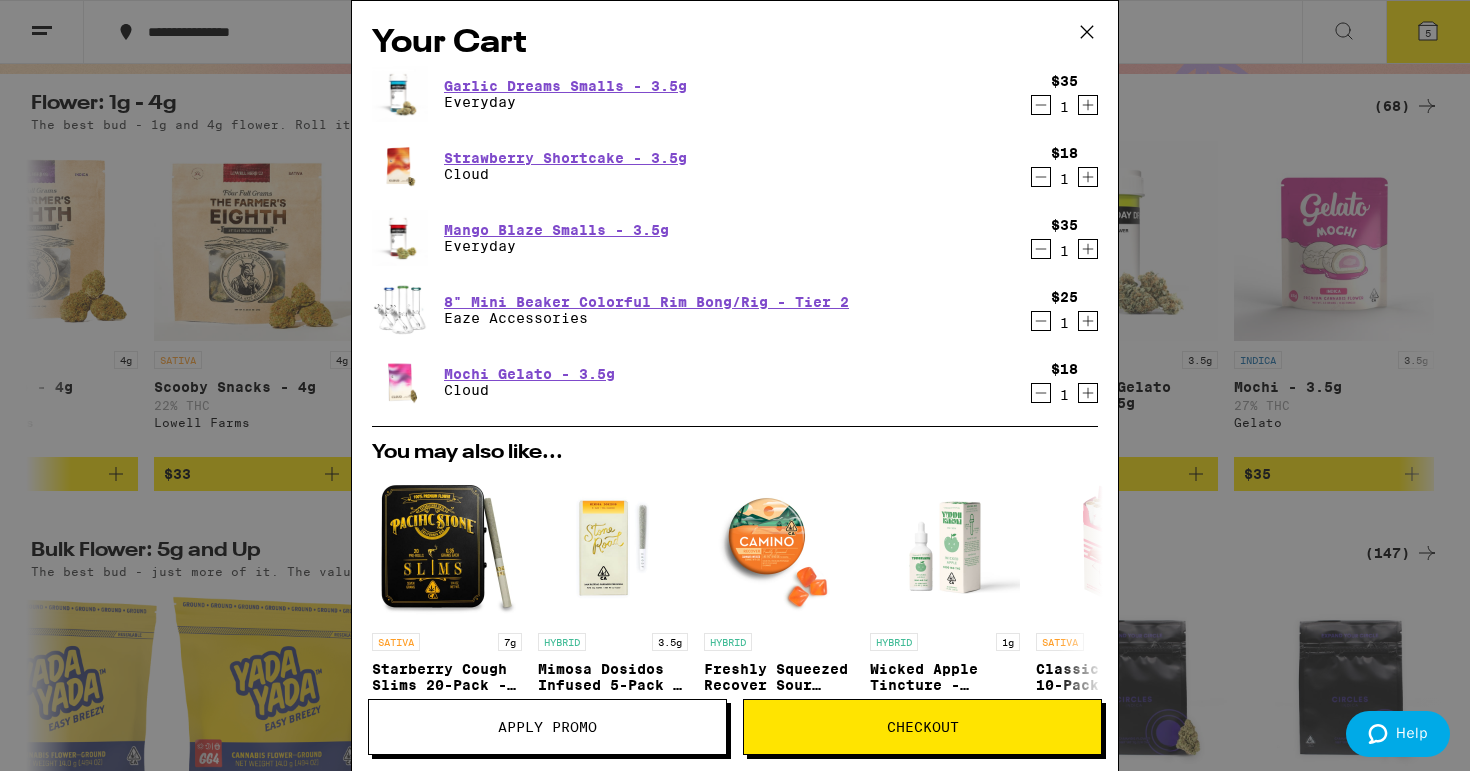 click 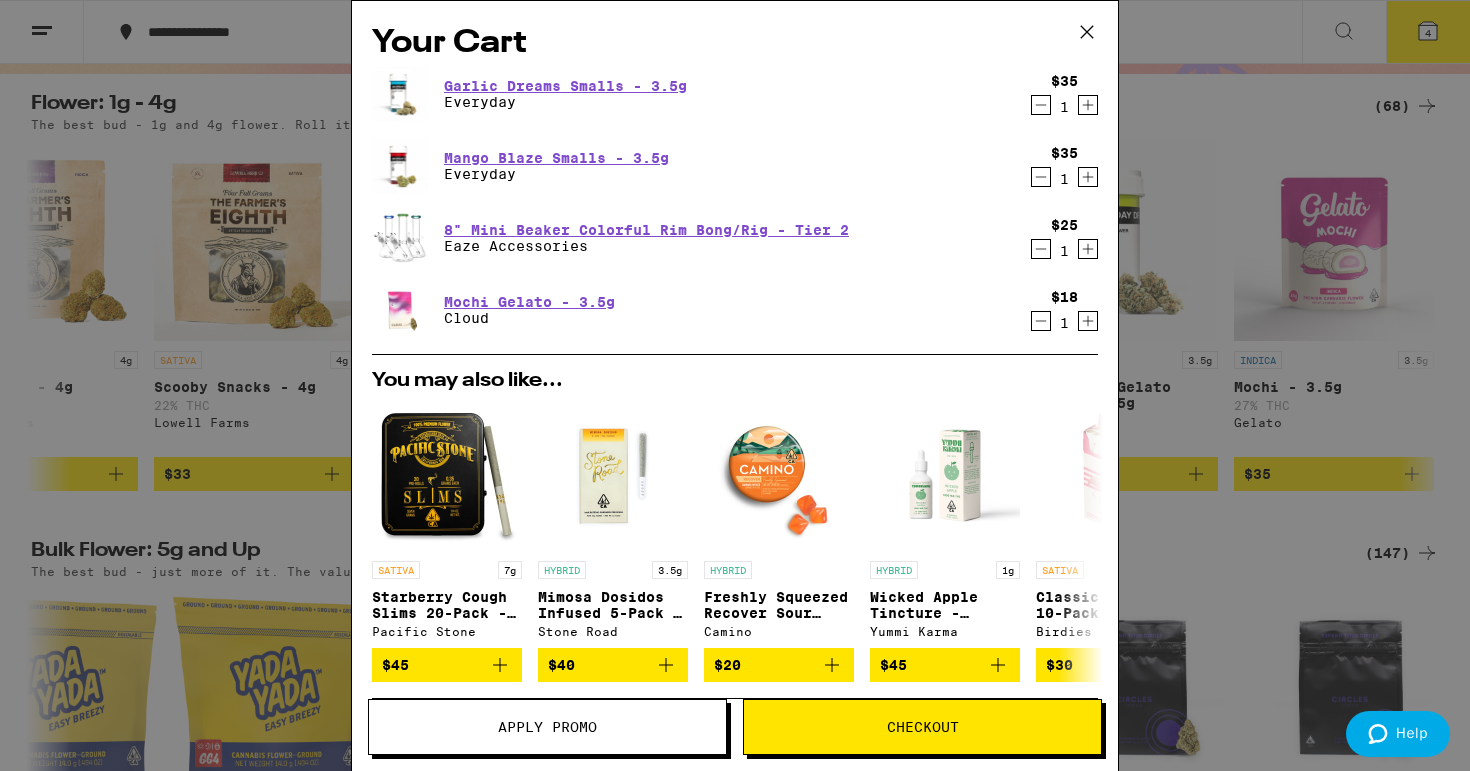 click 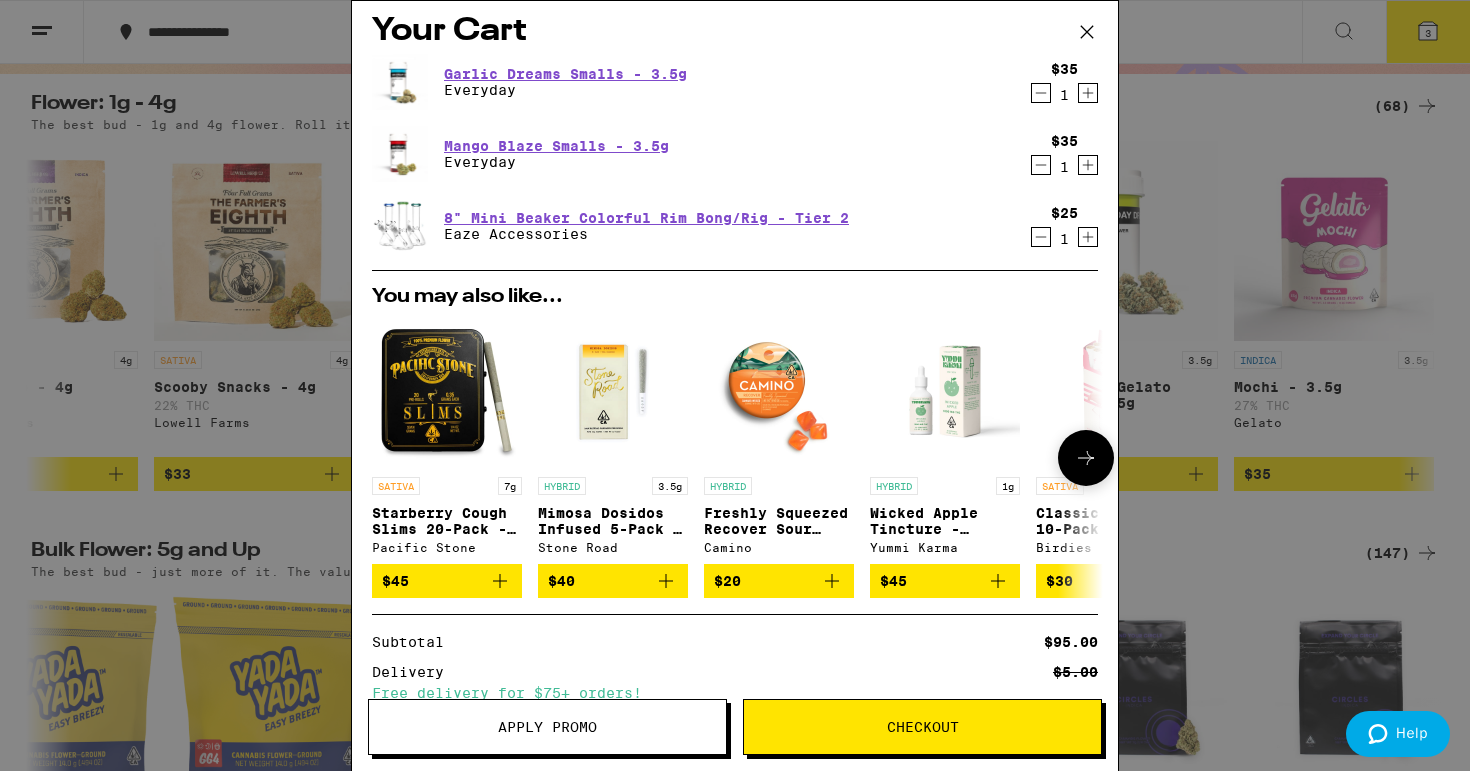 scroll, scrollTop: 11, scrollLeft: 0, axis: vertical 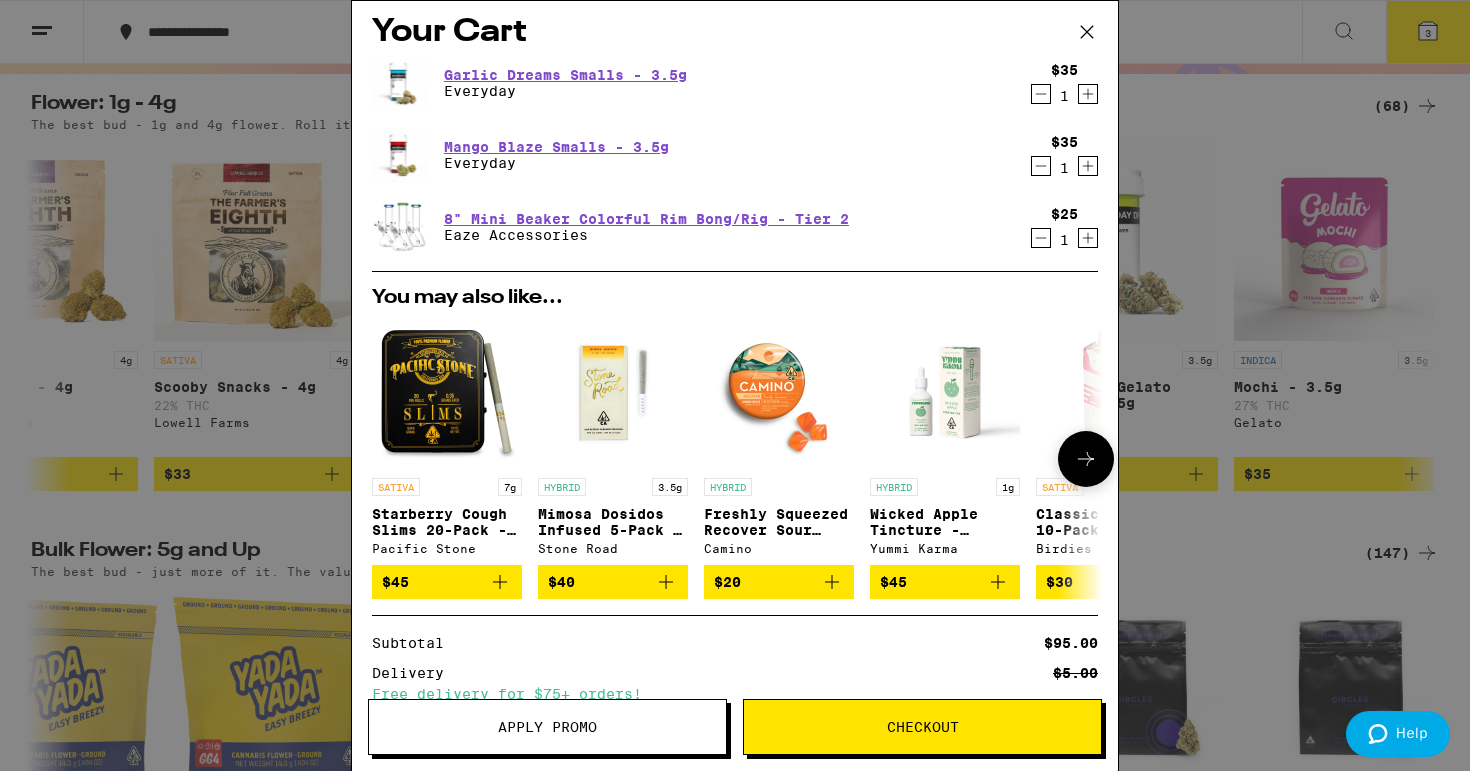 click at bounding box center (1111, 393) 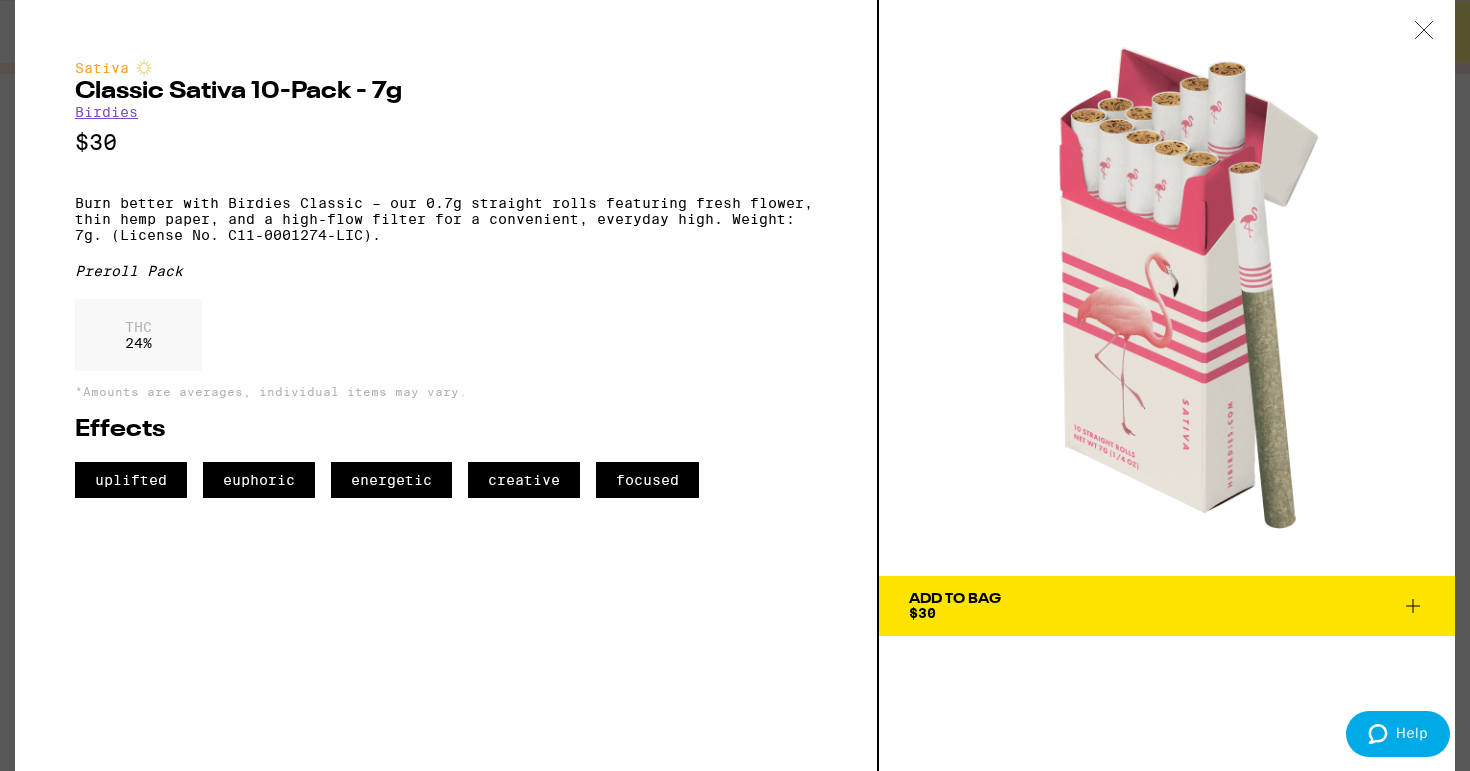 click on "Sativa Classic Sativa 10-Pack - 7g Birdies $30 Burn better with Birdies Classic – our 0.7g straight rolls featuring fresh flower, thin hemp paper, and a high-flow filter for a convenient, everyday high.
Weight: 7g. (License No. [LICENSE]), Preroll Pack THC 24 % *Amounts are averages, individual items may vary. Effects uplifted euphoric energetic creative focused Add To Bag $30" at bounding box center (735, 385) 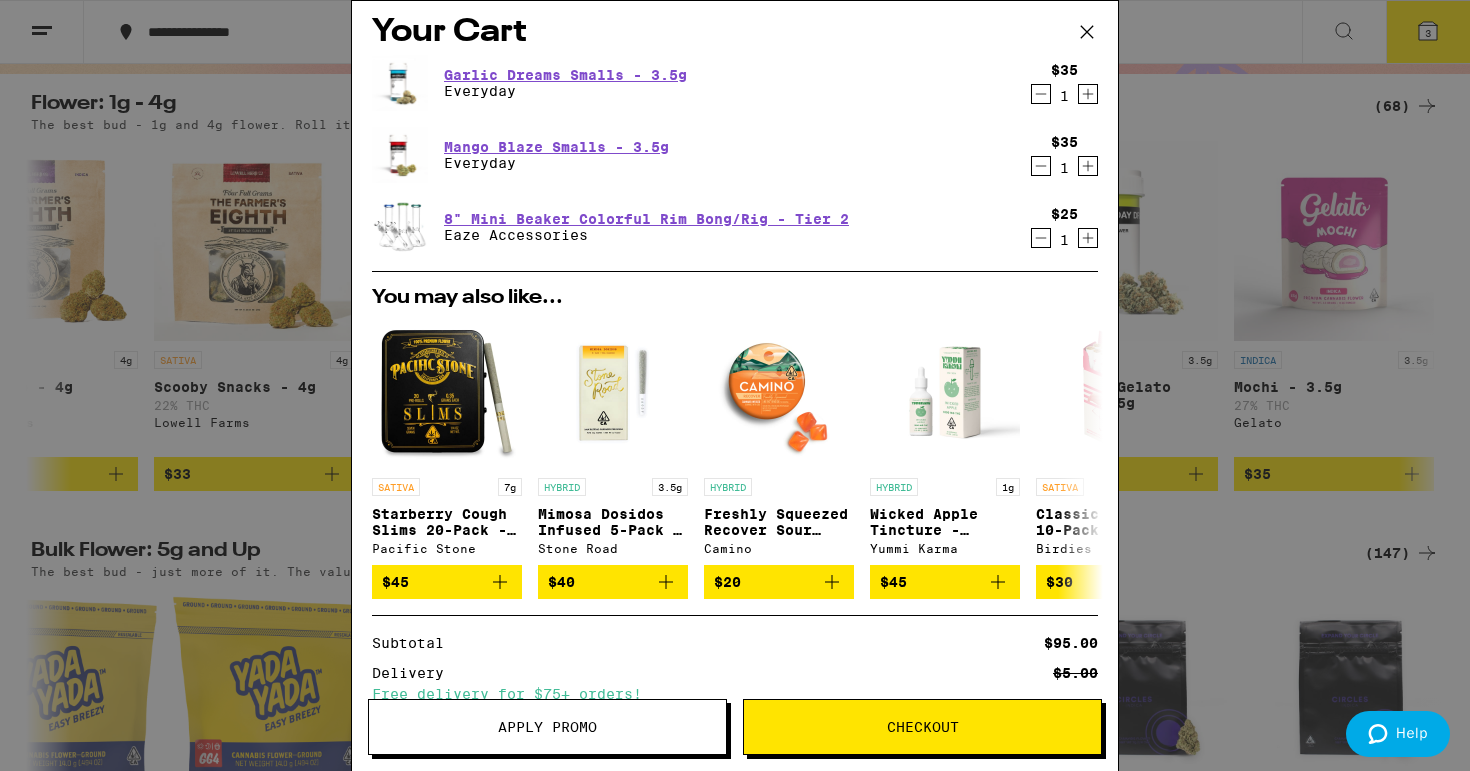 click on "Your Cart Garlic Dreams Smalls - 3.5g Everyday $35 1 Mango Blaze Smalls - 3.5g Everyday $35 1 8" Mini Beaker Colorful Rim Bong/Rig - Tier 2 Eaze Accessories $25 1 You may also like... SATIVA 7g Starberry Cough Slims 20-Pack - 7g Pacific Stone $45 HYBRID 3.5g Mimosa Dosidos Infused 5-Pack - 3.5g Stone Road $40 HYBRID Freshly Squeezed Recover Sour Gummies Camino $20 HYBRID 1g Wicked Apple Tincture - 1000mg Yummi Karma $45 SATIVA 7g Classic Sativa 10-Pack - 7g Birdies $30 HYBRID 2g Piña Colada Quad Infused XL - 2g Jeeter $39 INDICA Hashtab: Indica - 25mg LEVEL $29 INDICA ProTab+: Lights Out LEVEL $29 SATIVA Protab+: Boost LEVEL $29 CBD 0.3g 1:1 THC:CBD Balanced Tincture - 300mg Proof $31 Subtotal $95.00 Delivery $5.00 Free delivery for $75+ orders! Taxes & Fees More Info $38.00 Order Total $133.00 ⚠️ www.P65Warnings.ca.gov Apply Promo Checkout" at bounding box center [735, 385] 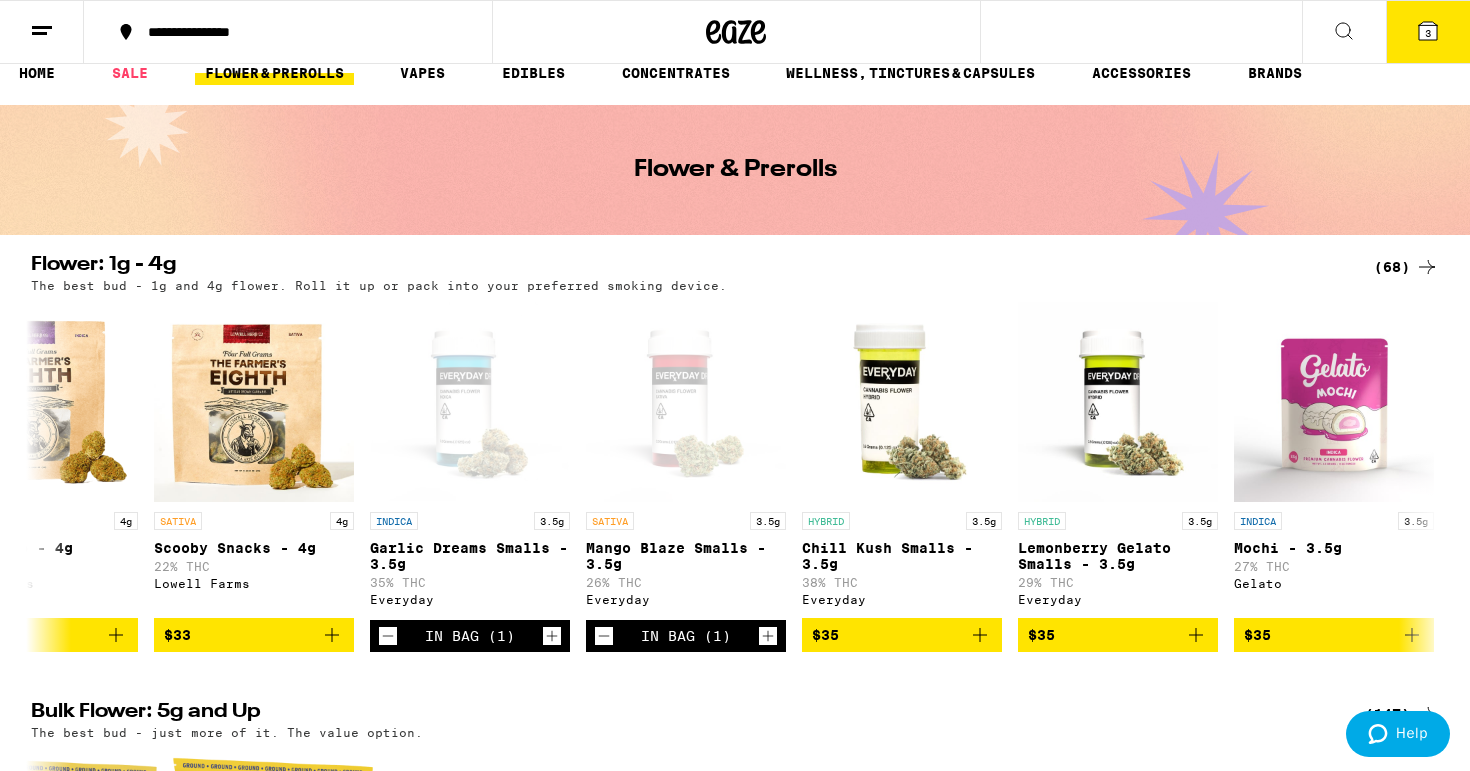 scroll, scrollTop: 0, scrollLeft: 0, axis: both 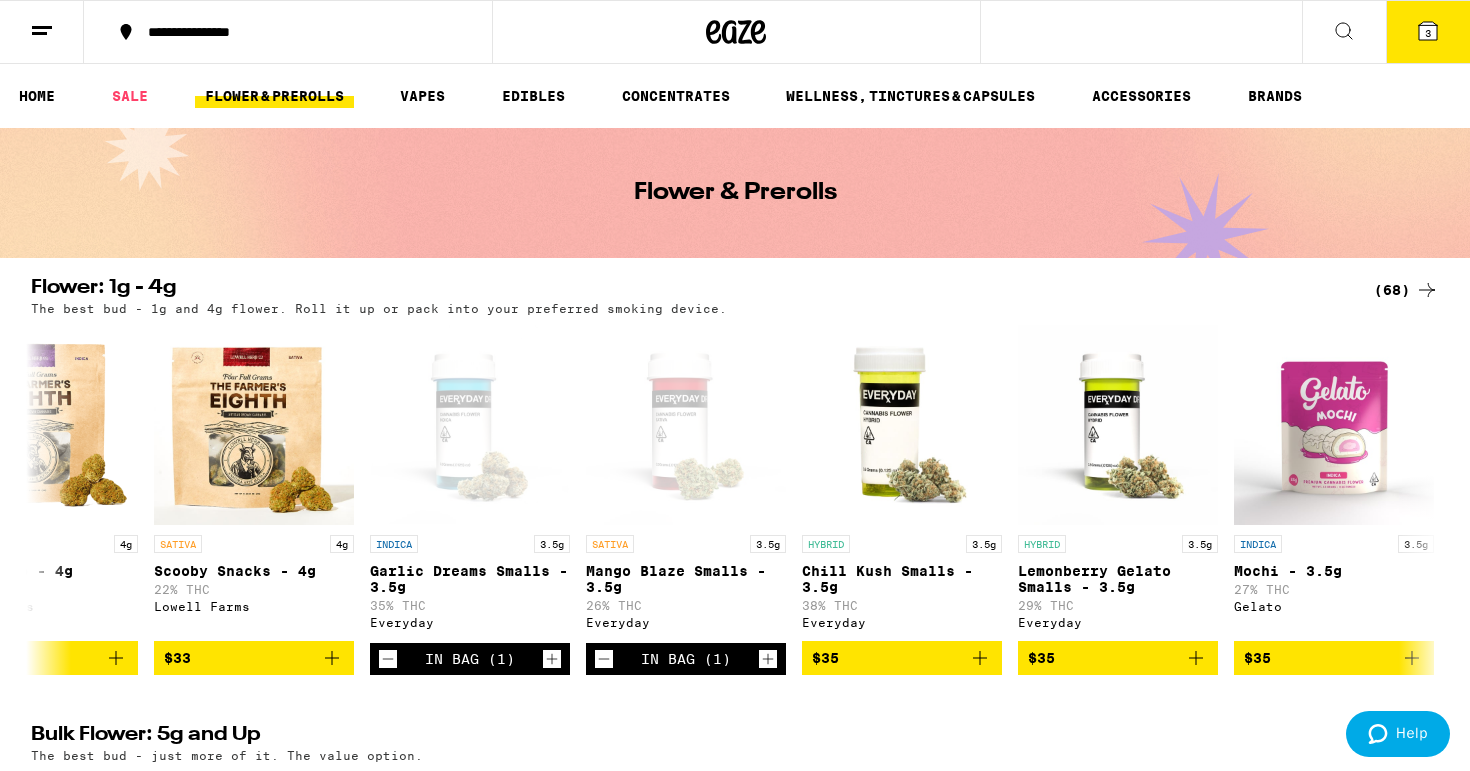 click 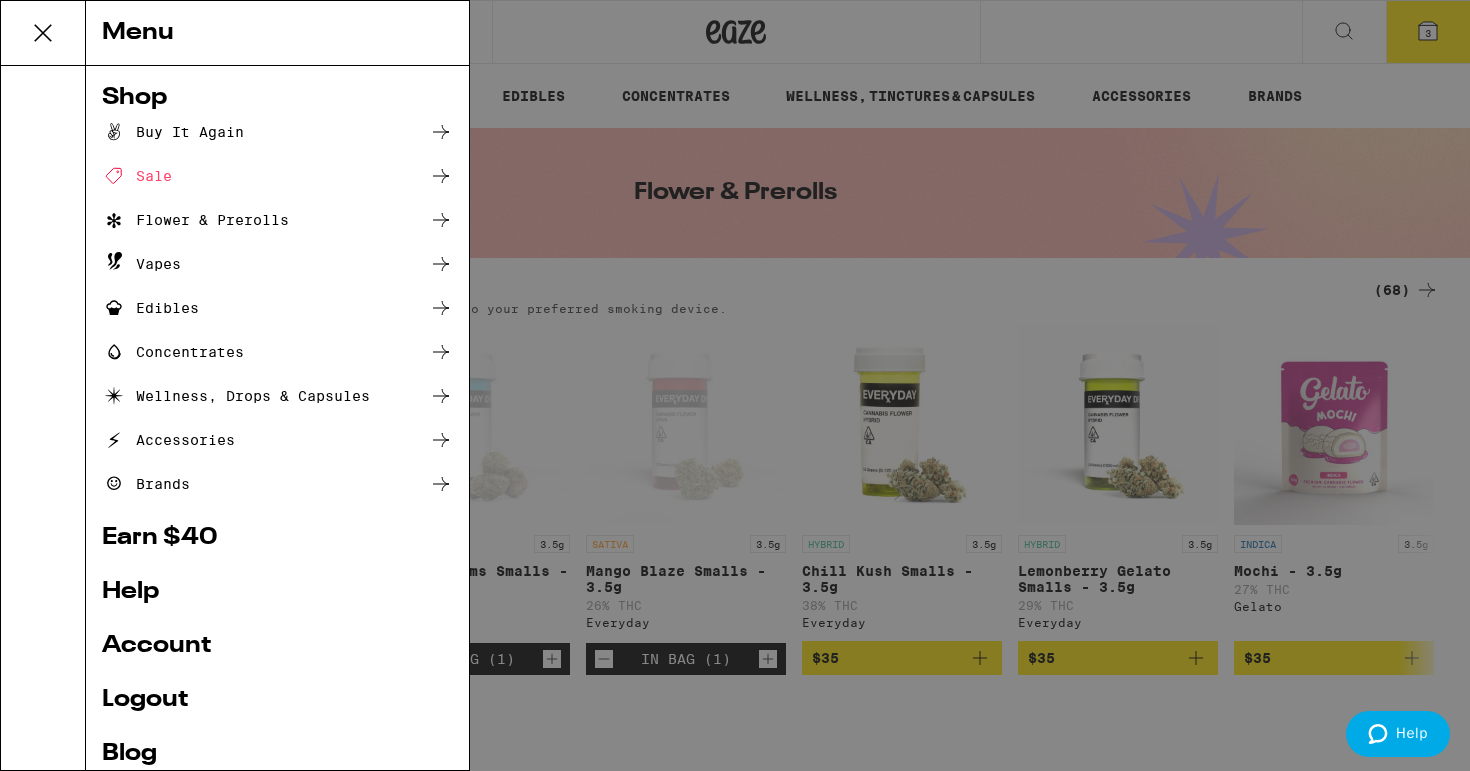 click on "Accessories" at bounding box center [168, 440] 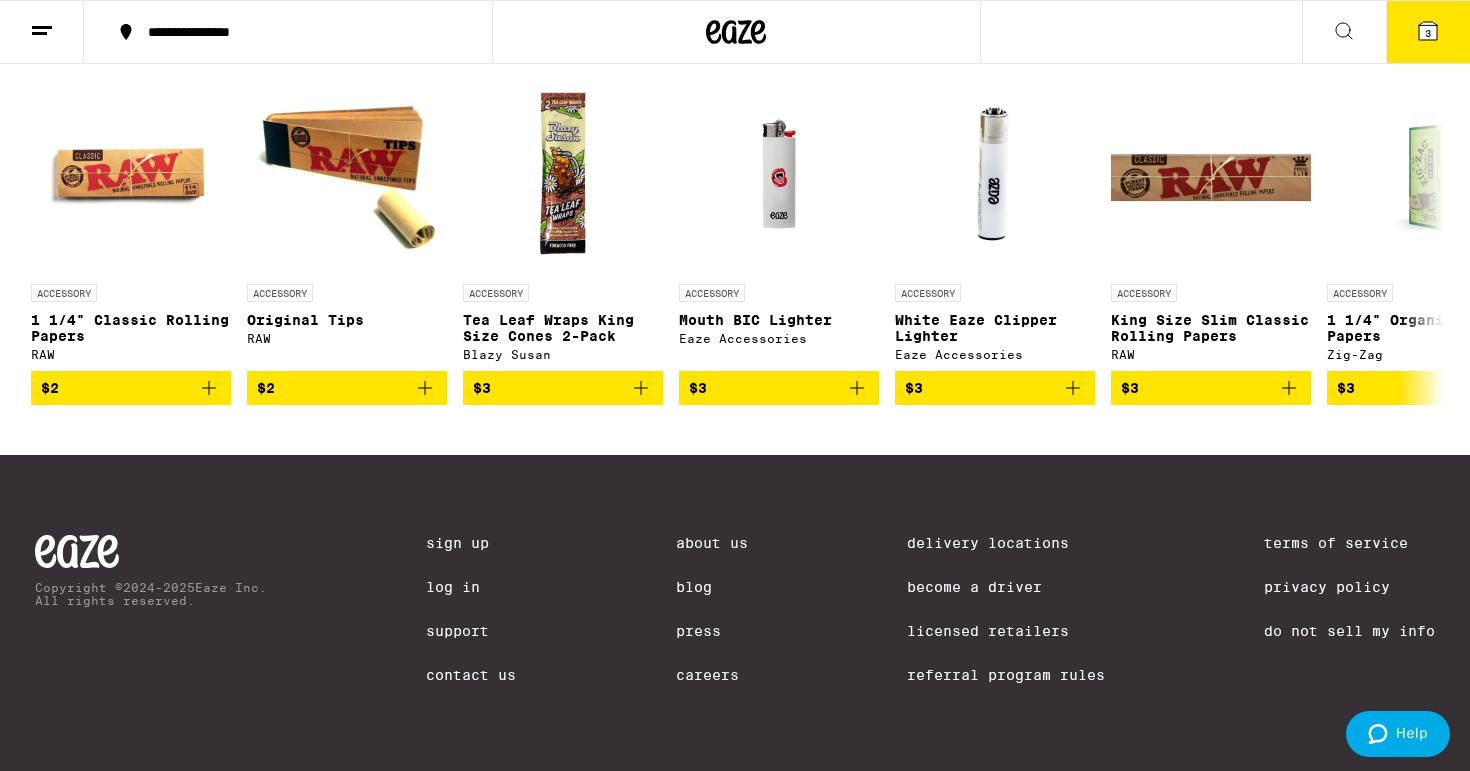 scroll, scrollTop: 204, scrollLeft: 0, axis: vertical 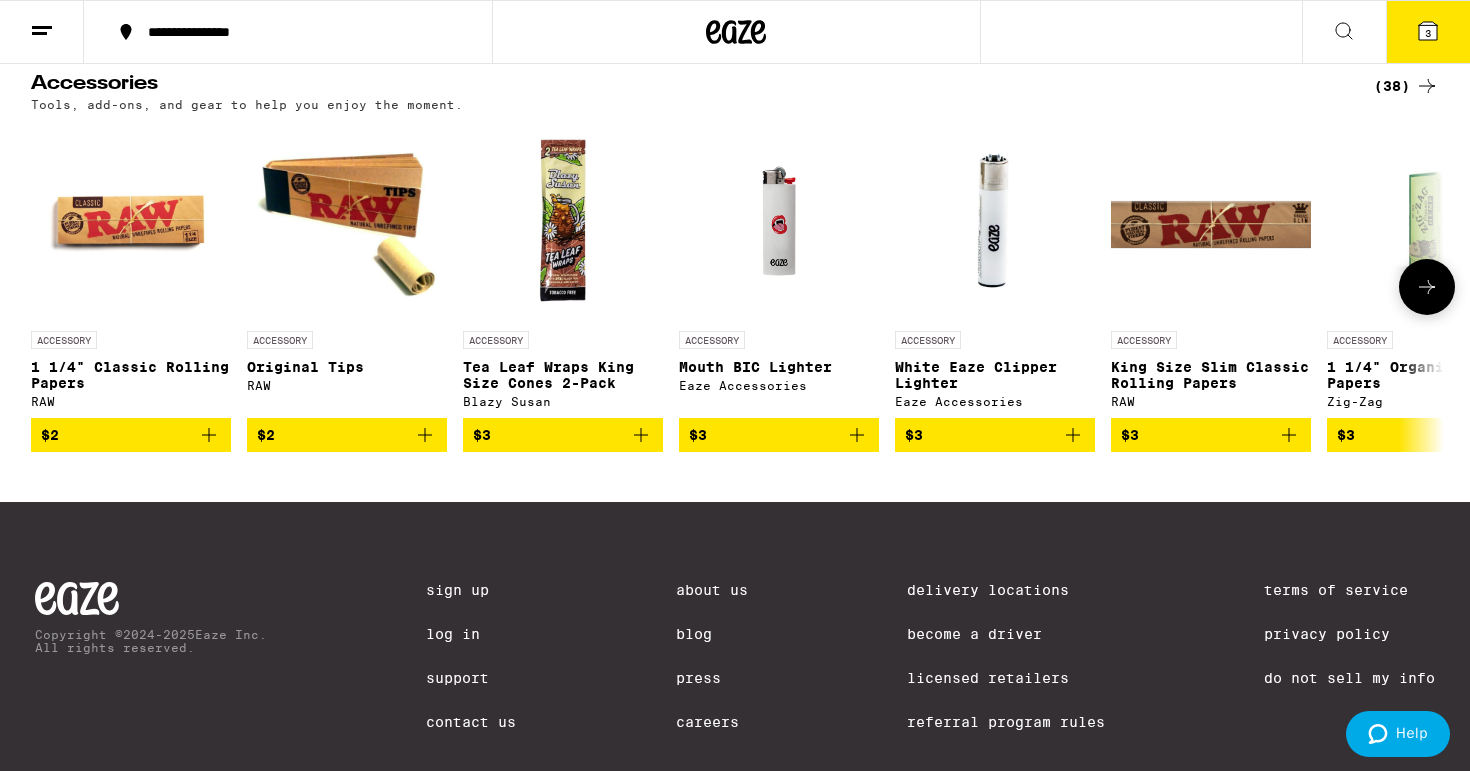 click 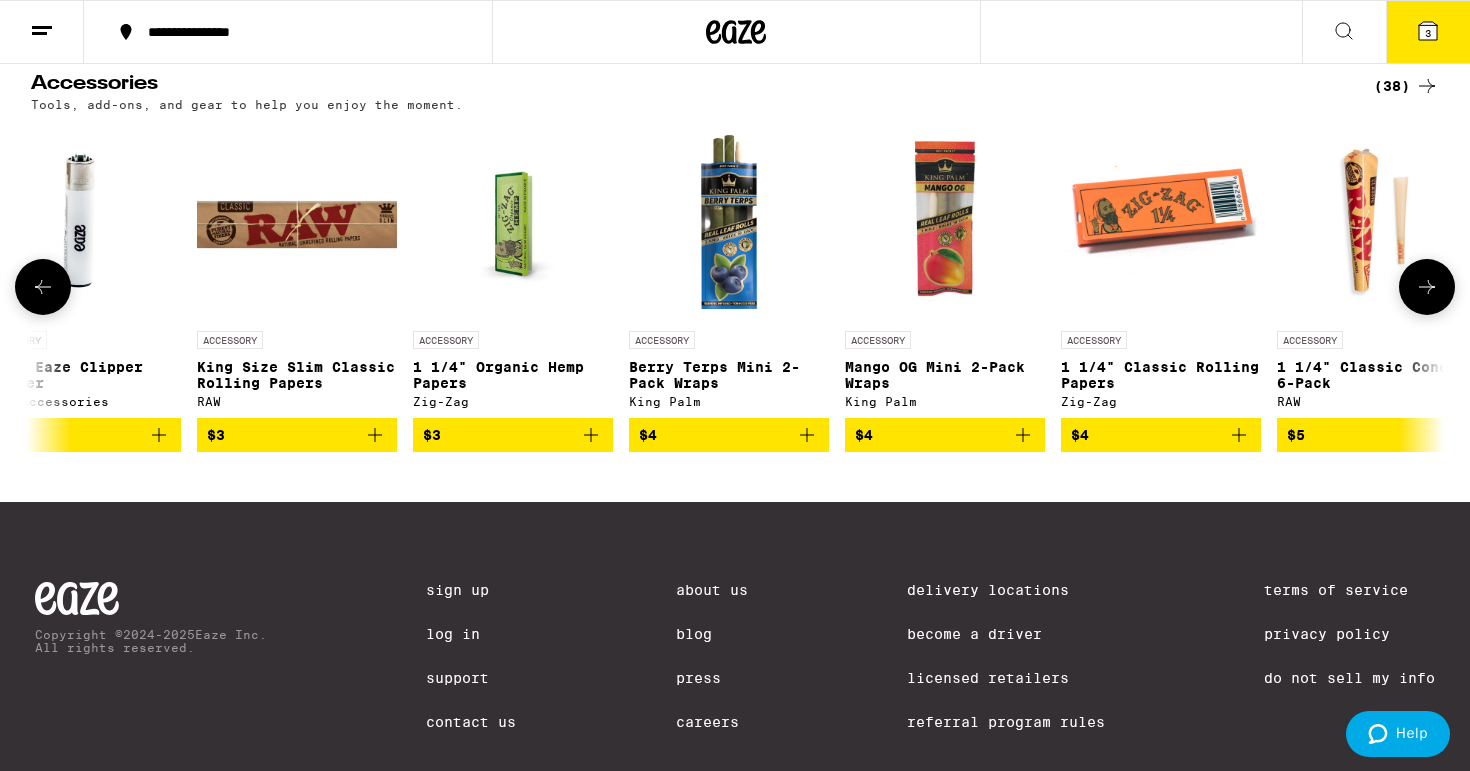 scroll, scrollTop: 0, scrollLeft: 1190, axis: horizontal 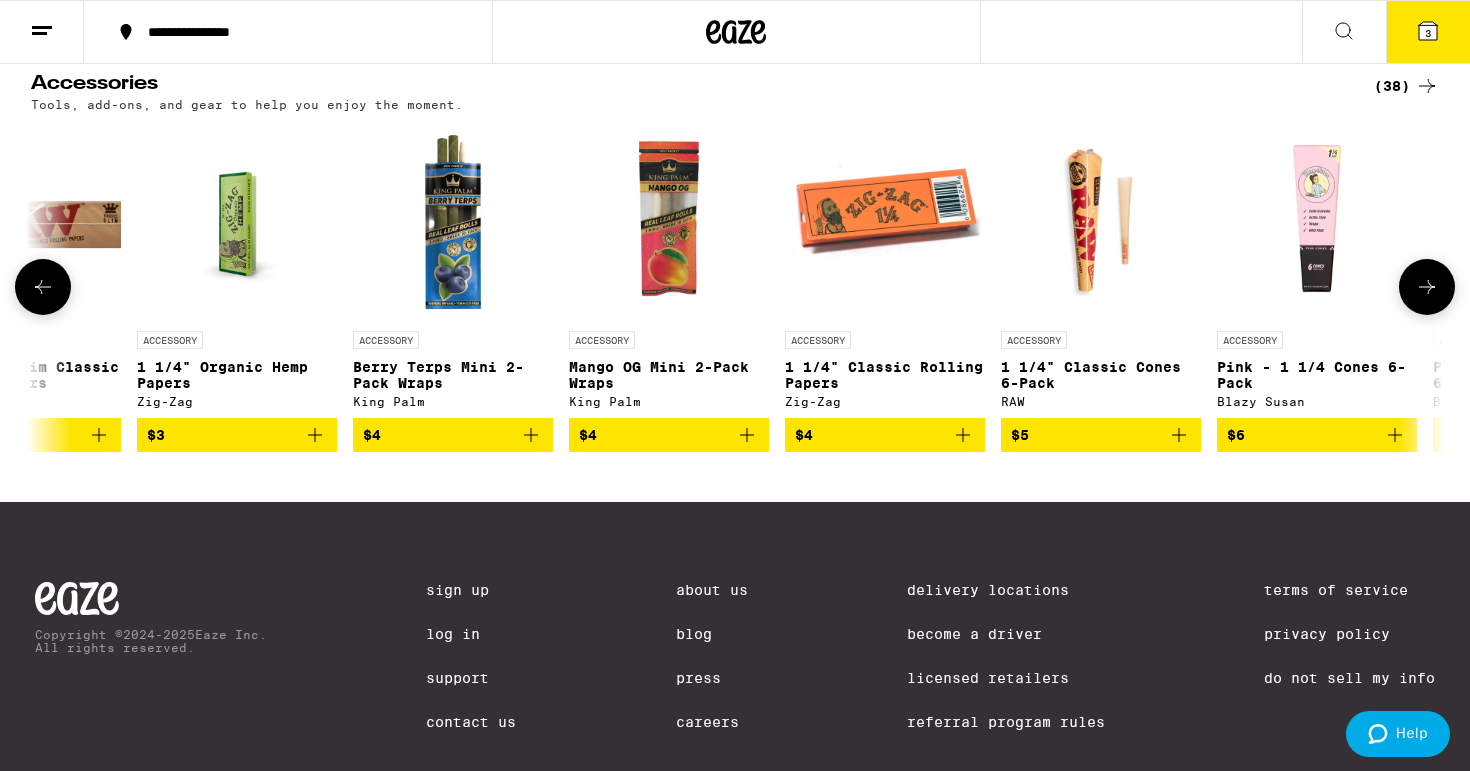 click 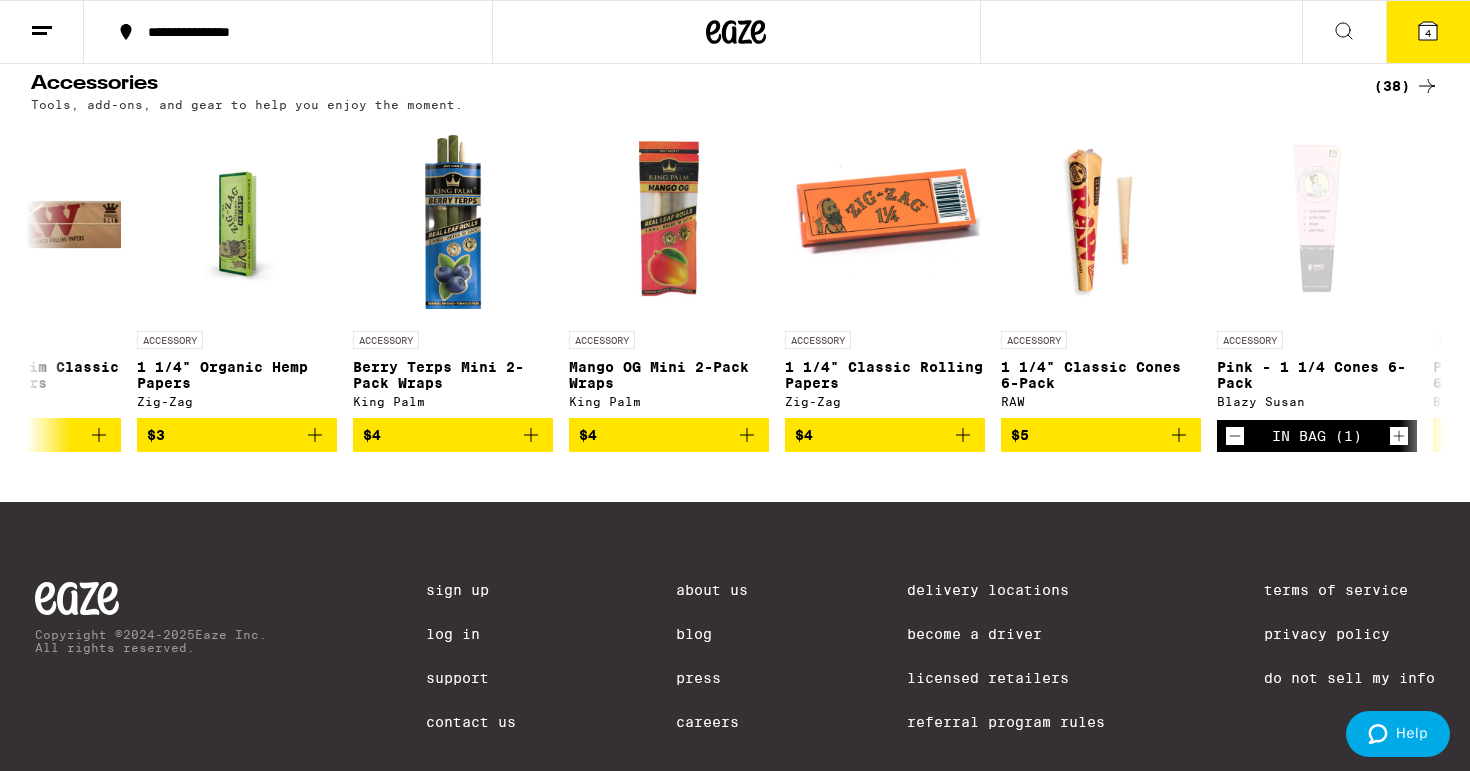 click 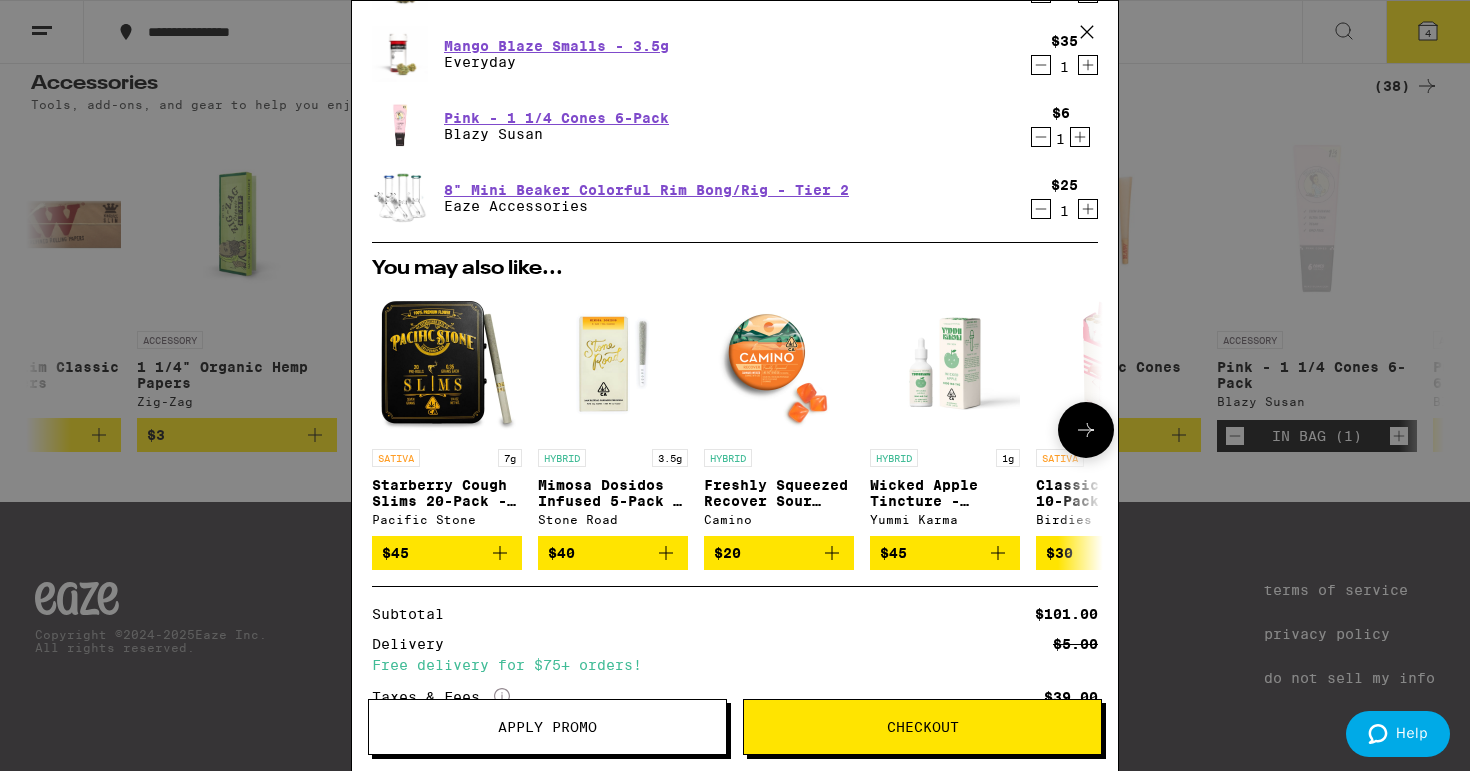 scroll, scrollTop: 275, scrollLeft: 0, axis: vertical 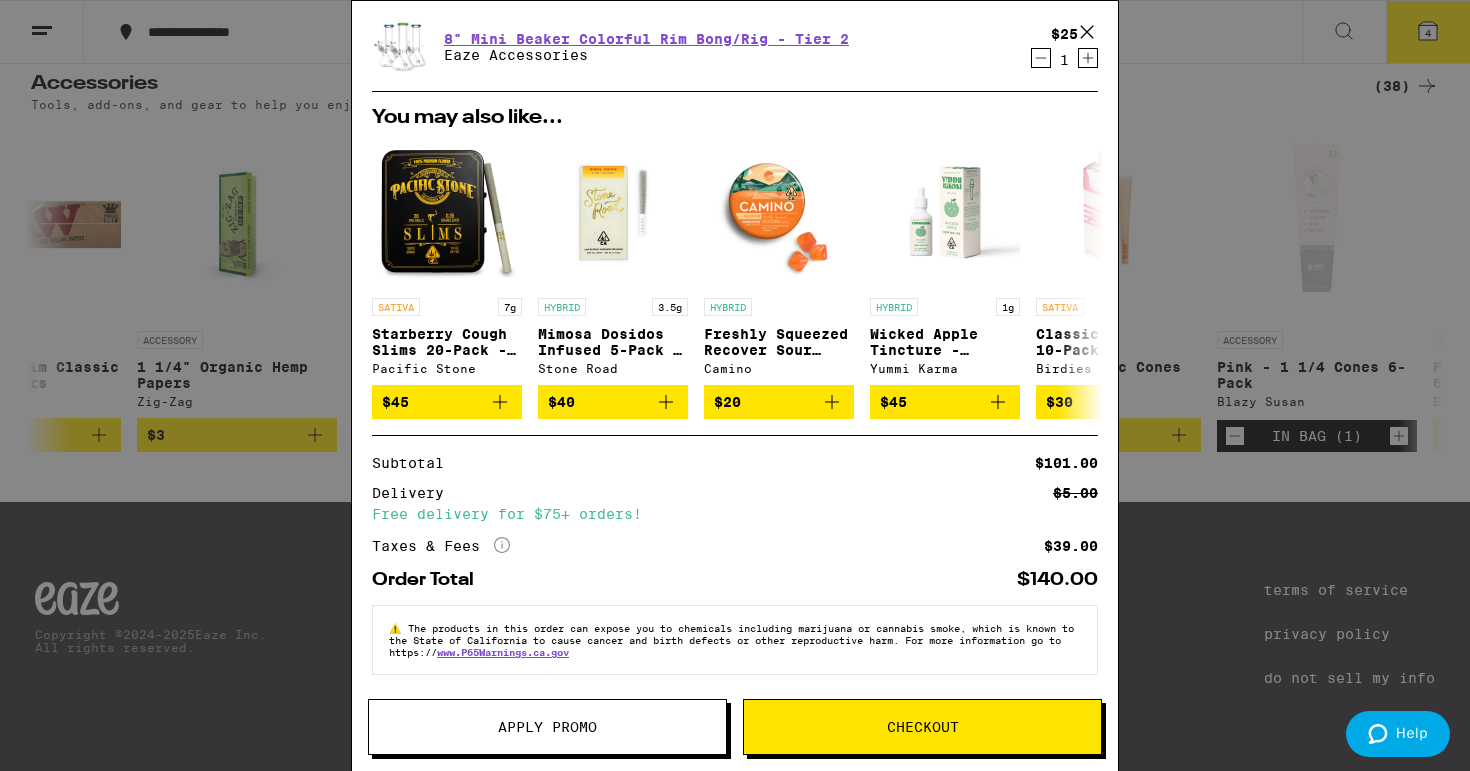 click on "Checkout" at bounding box center (923, 727) 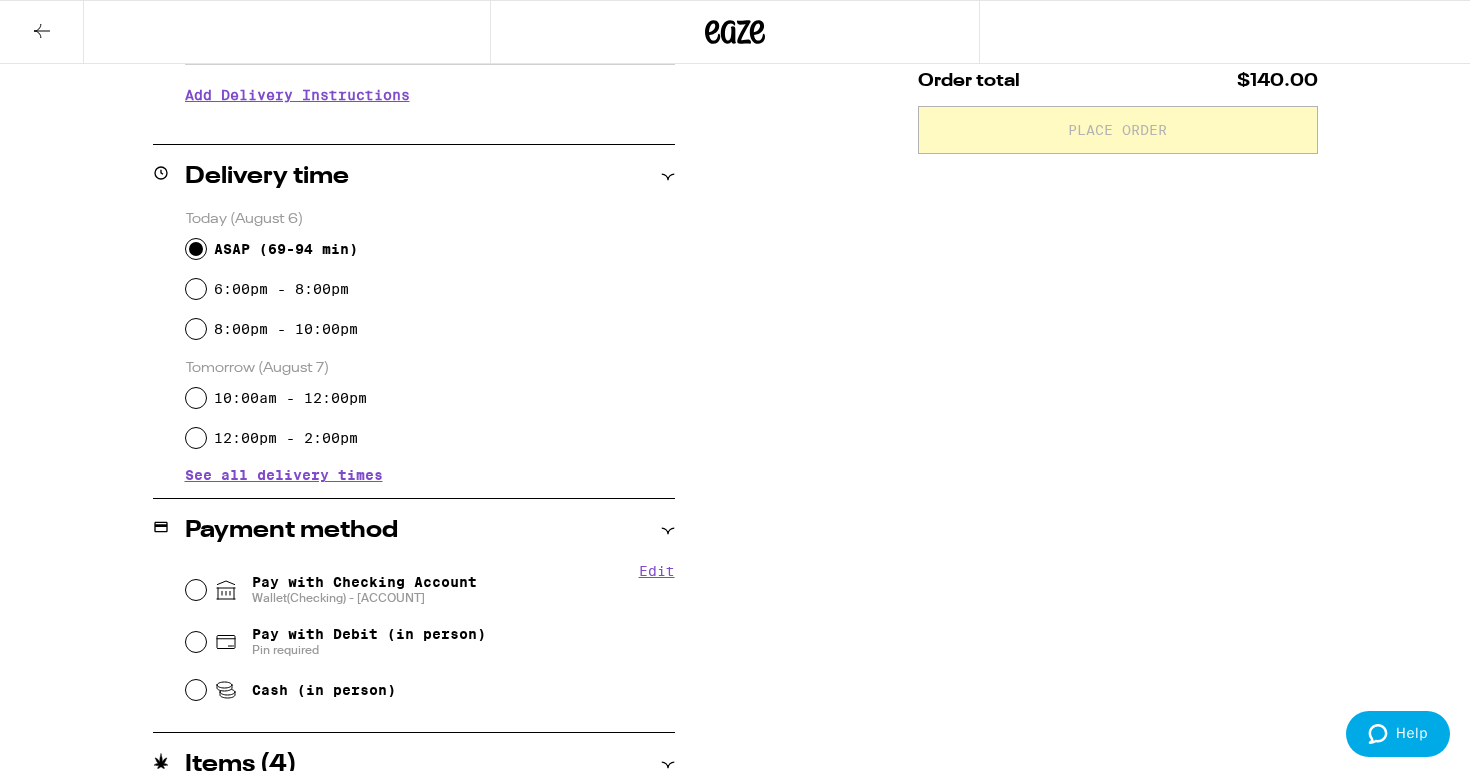 scroll, scrollTop: 435, scrollLeft: 0, axis: vertical 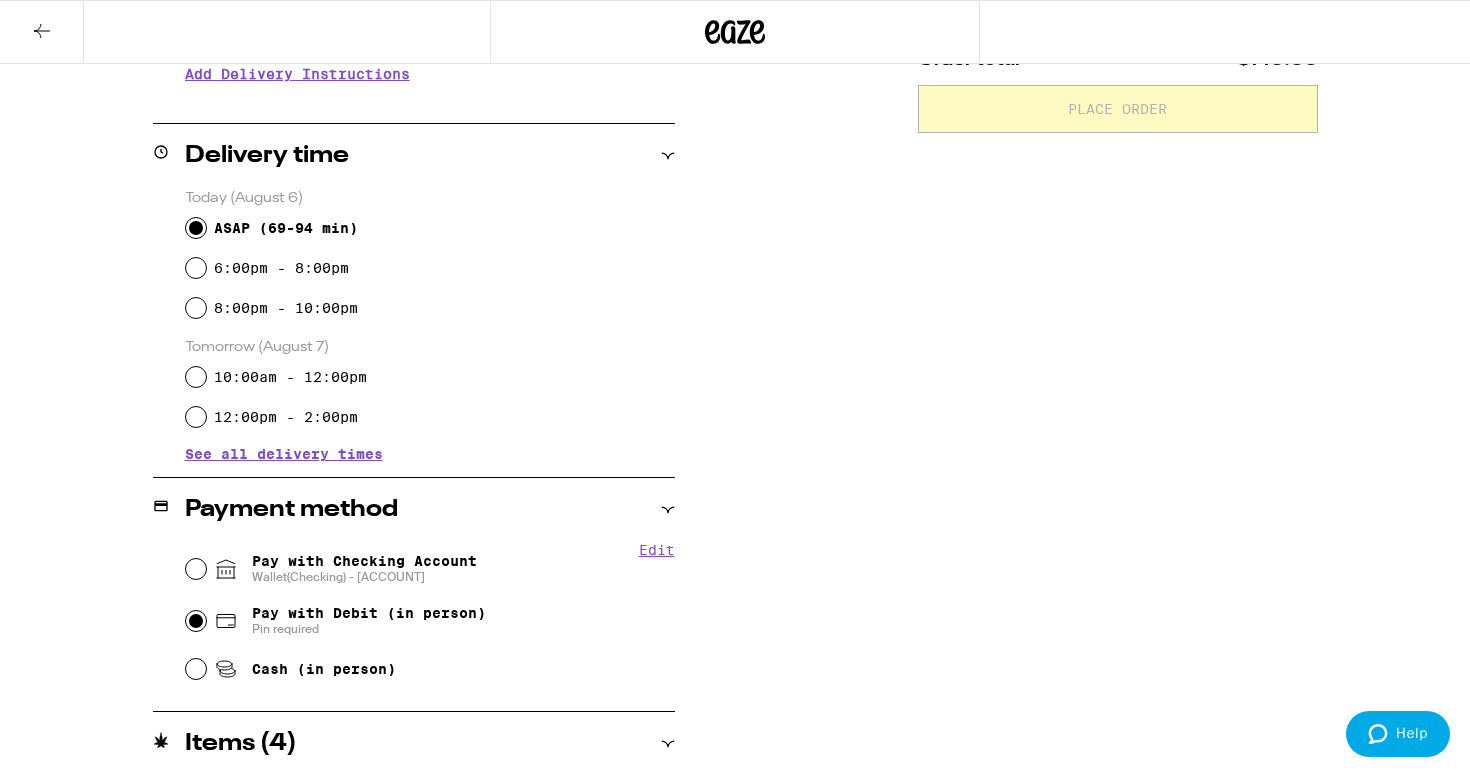 click on "Pay with Debit (in person) Pin required" at bounding box center (196, 621) 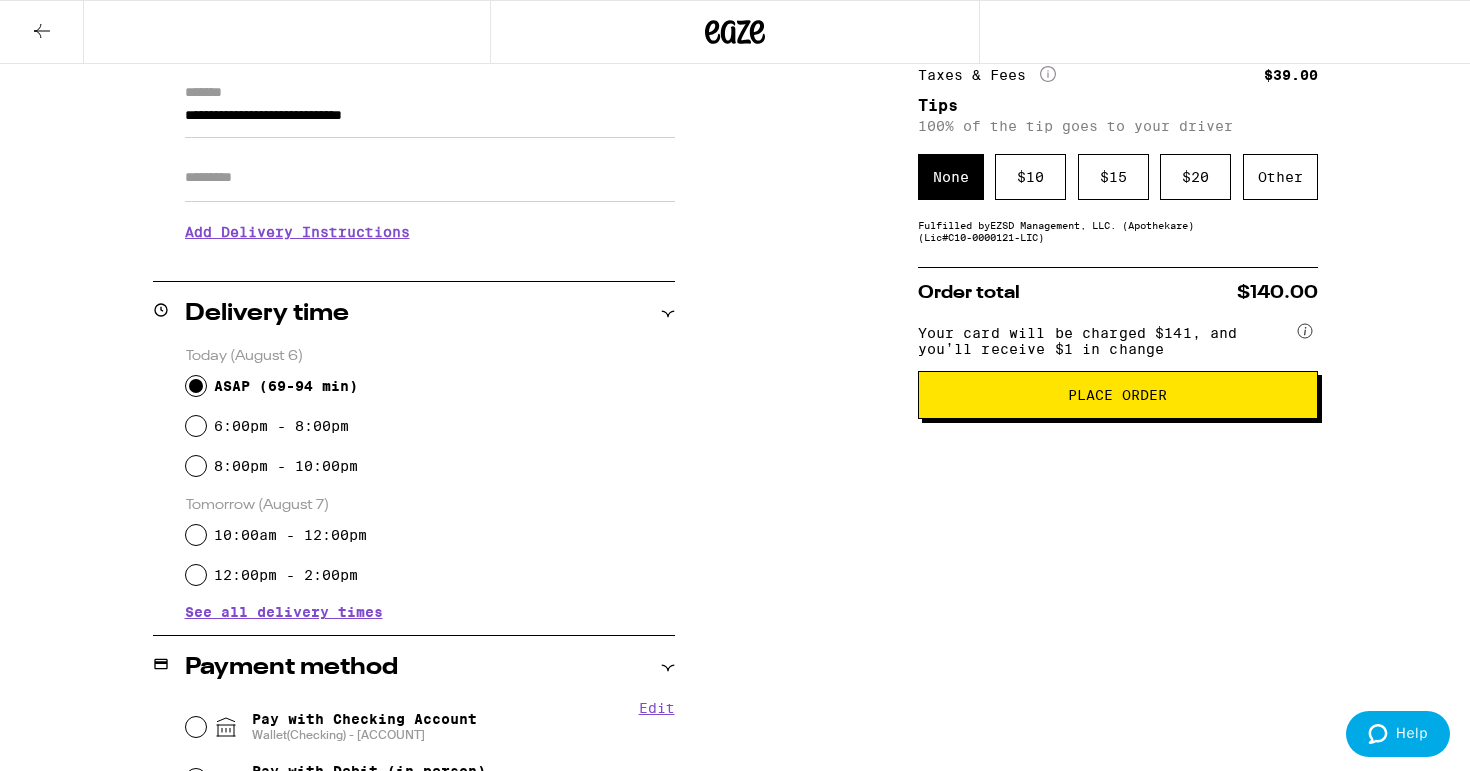 scroll, scrollTop: 270, scrollLeft: 0, axis: vertical 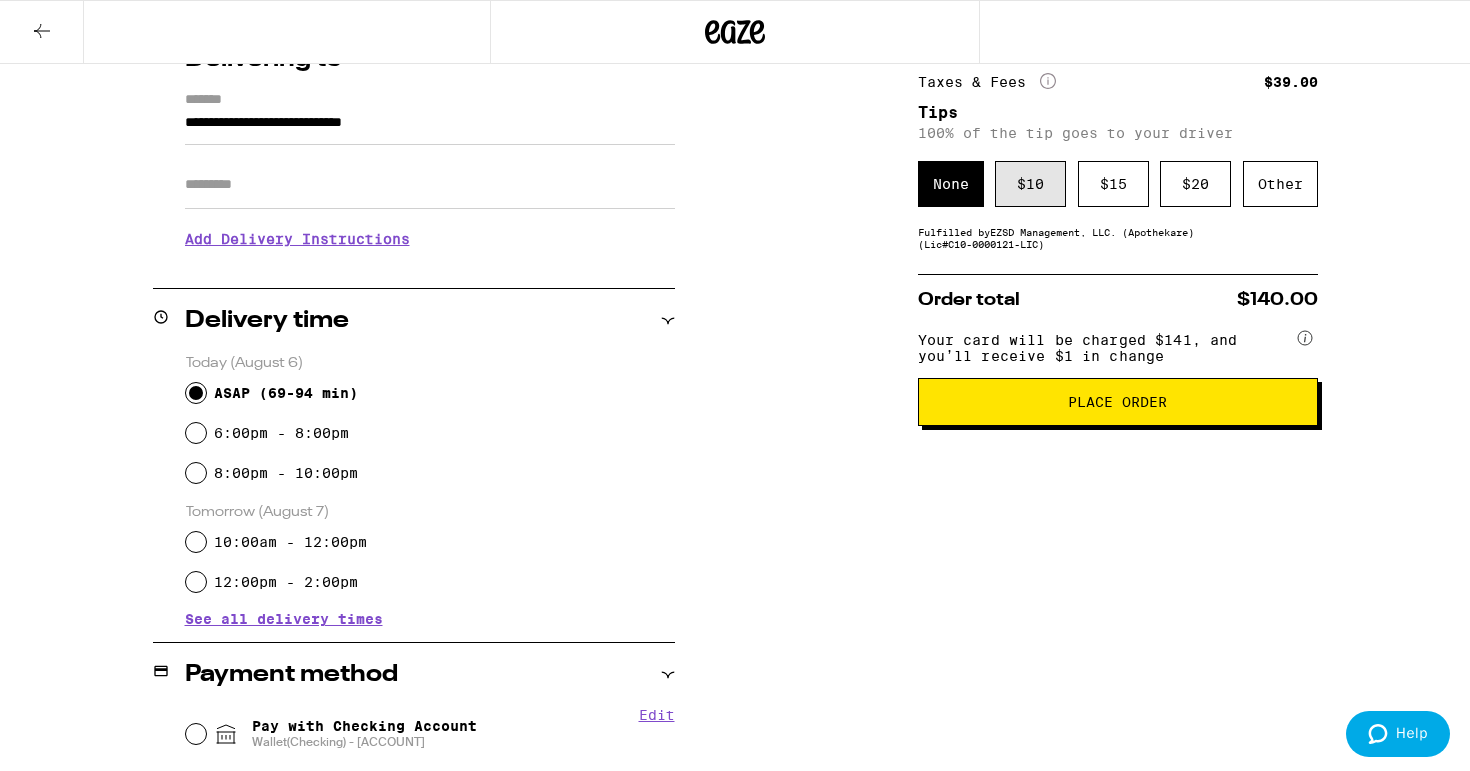 click on "$ 10" at bounding box center [1030, 184] 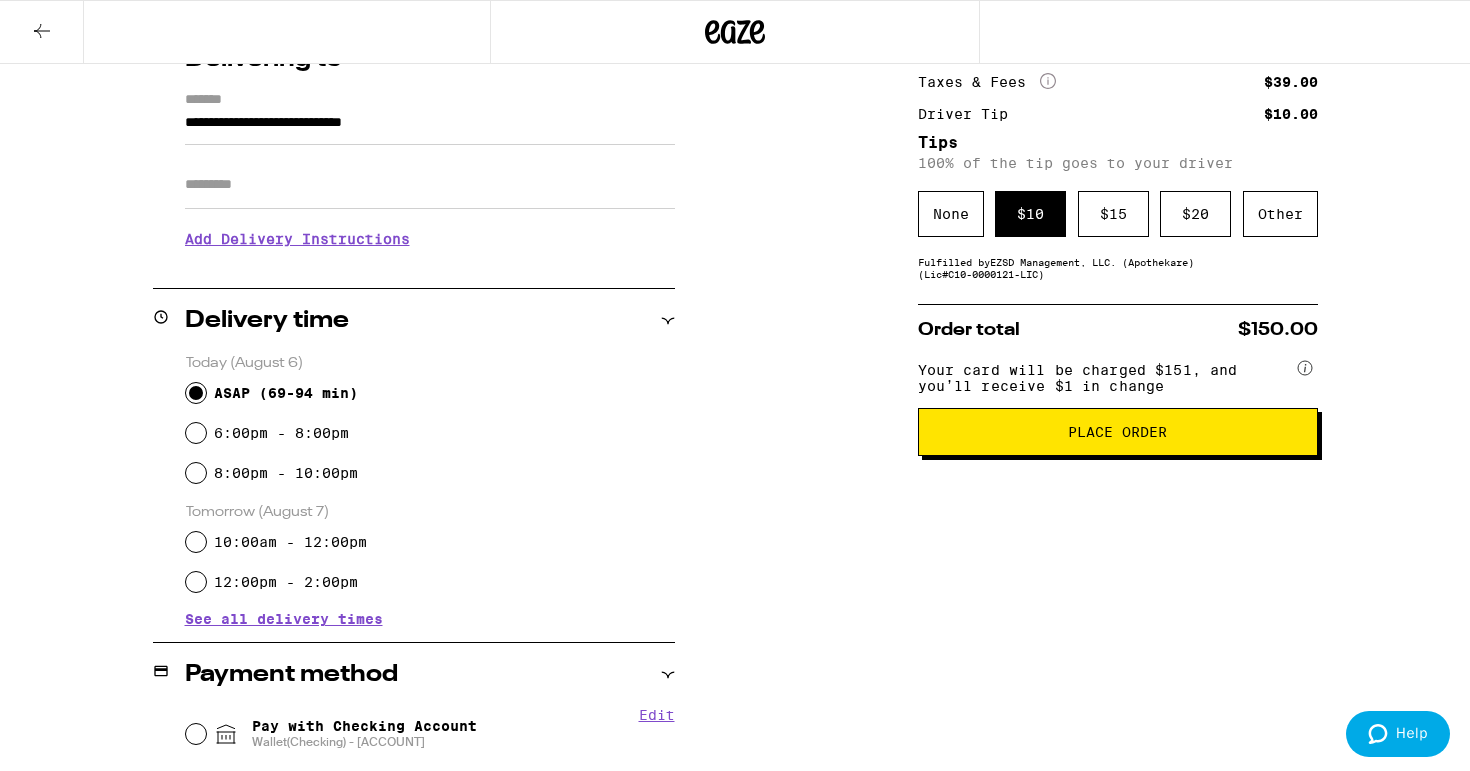 click on "Place Order" at bounding box center (1117, 432) 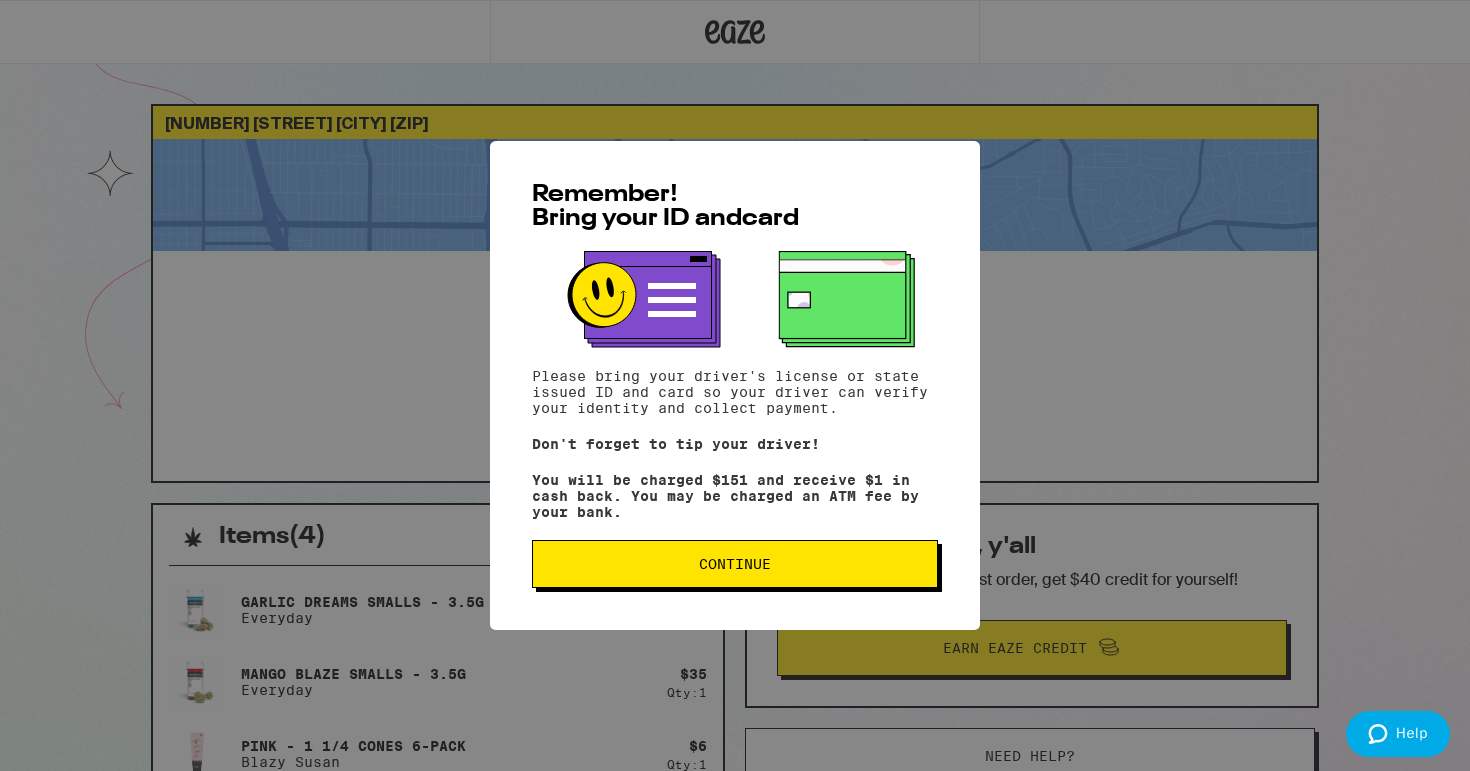 click on "Continue" at bounding box center [735, 564] 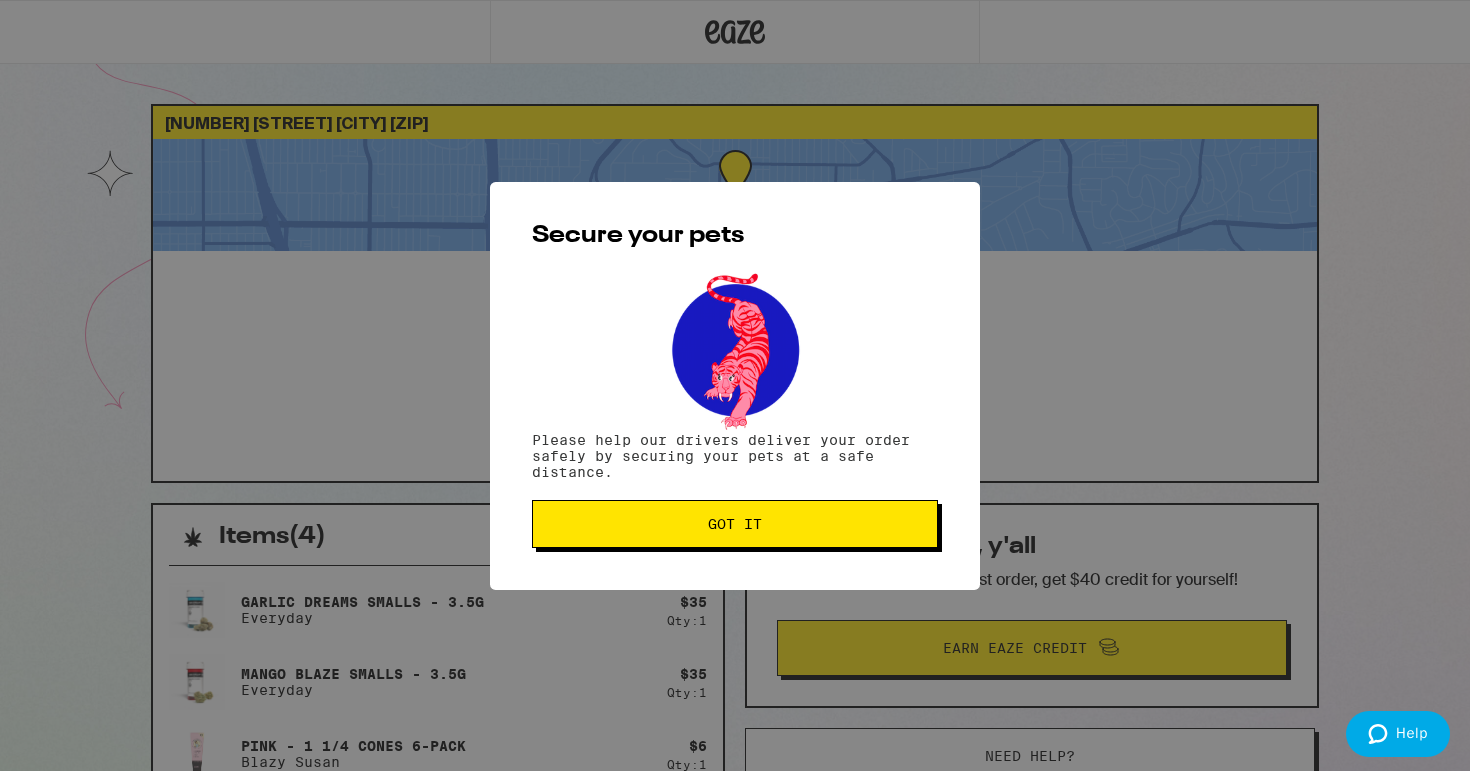 click on "Got it" at bounding box center (735, 524) 